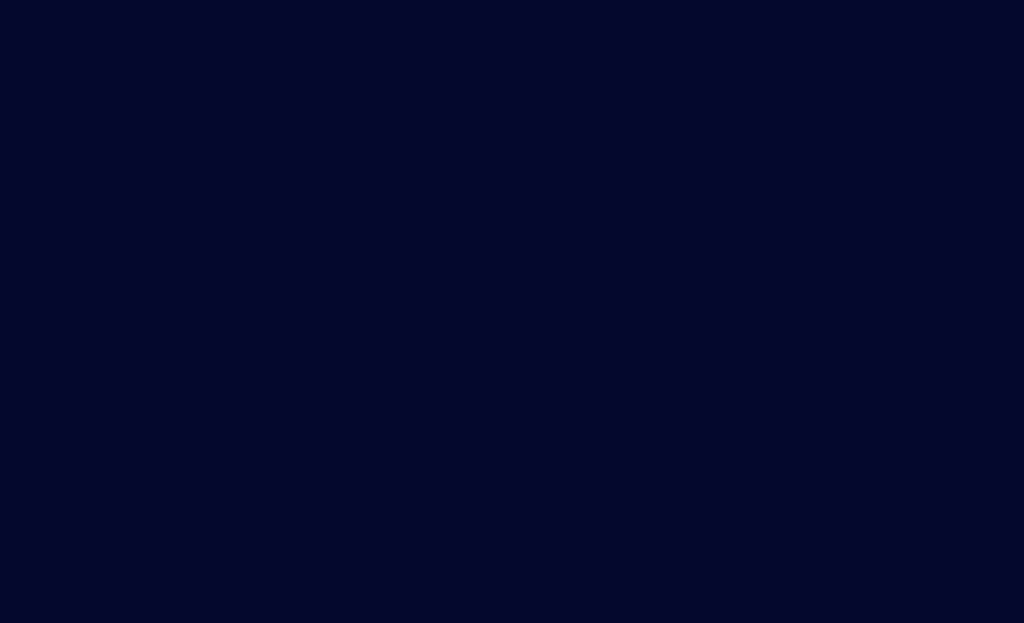 scroll, scrollTop: 0, scrollLeft: 0, axis: both 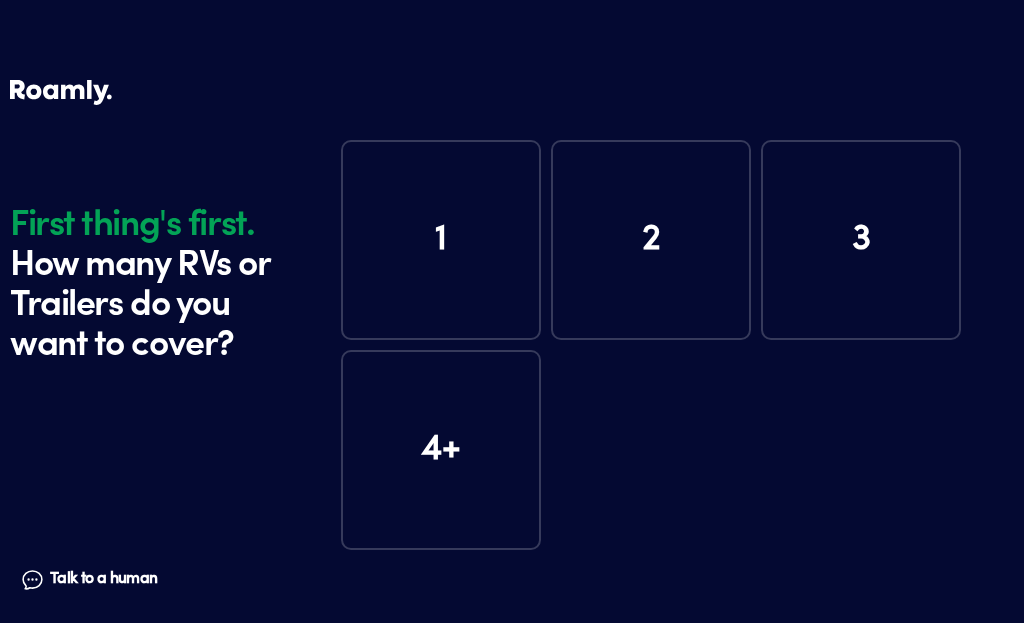 click on "1" at bounding box center [441, 240] 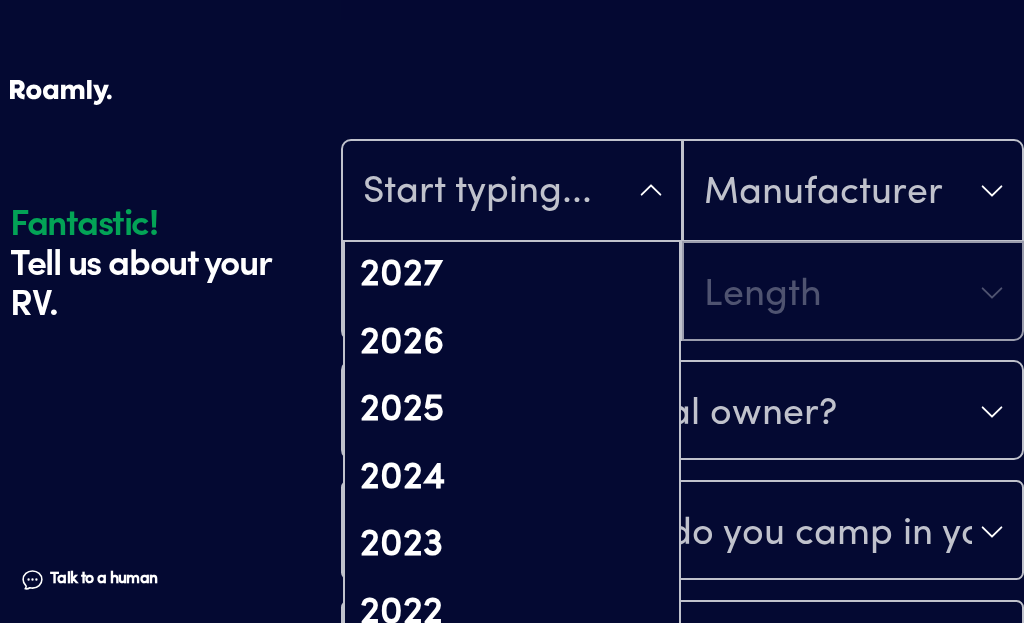 scroll, scrollTop: 589, scrollLeft: 0, axis: vertical 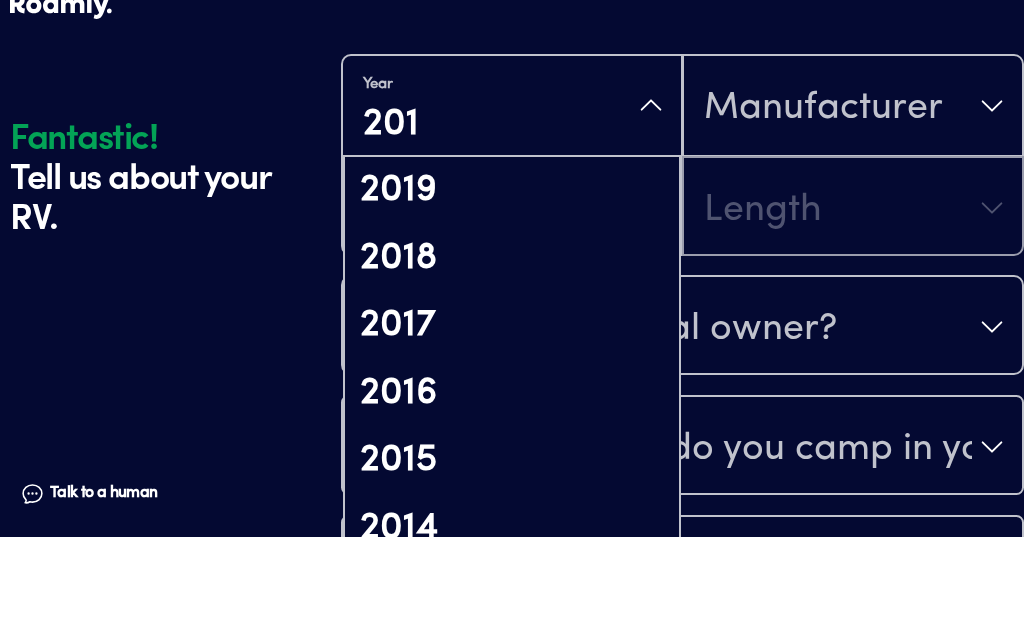 type on "2019" 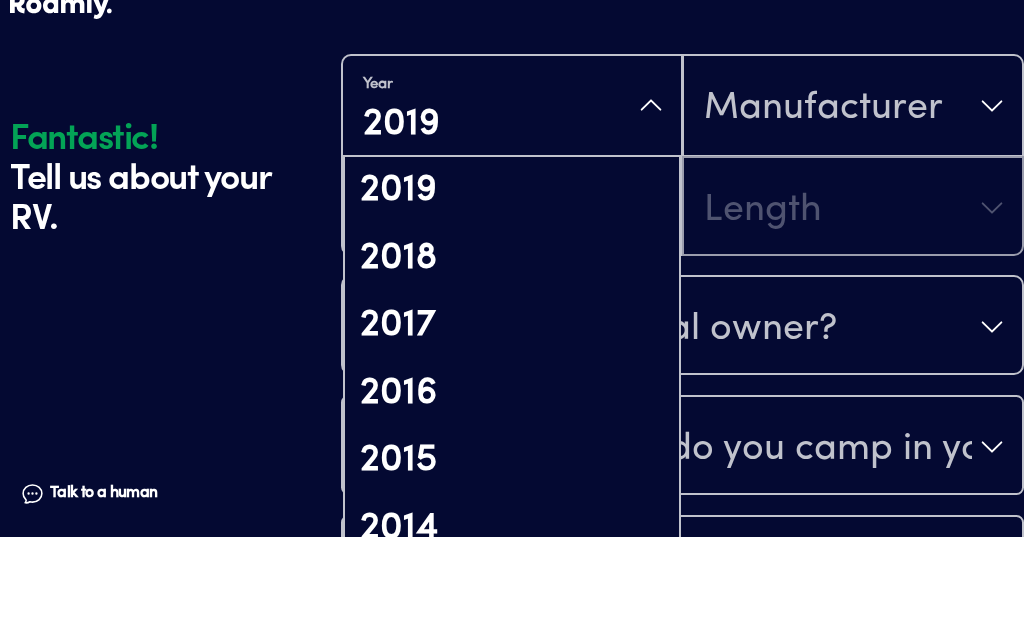 scroll, scrollTop: 590, scrollLeft: 0, axis: vertical 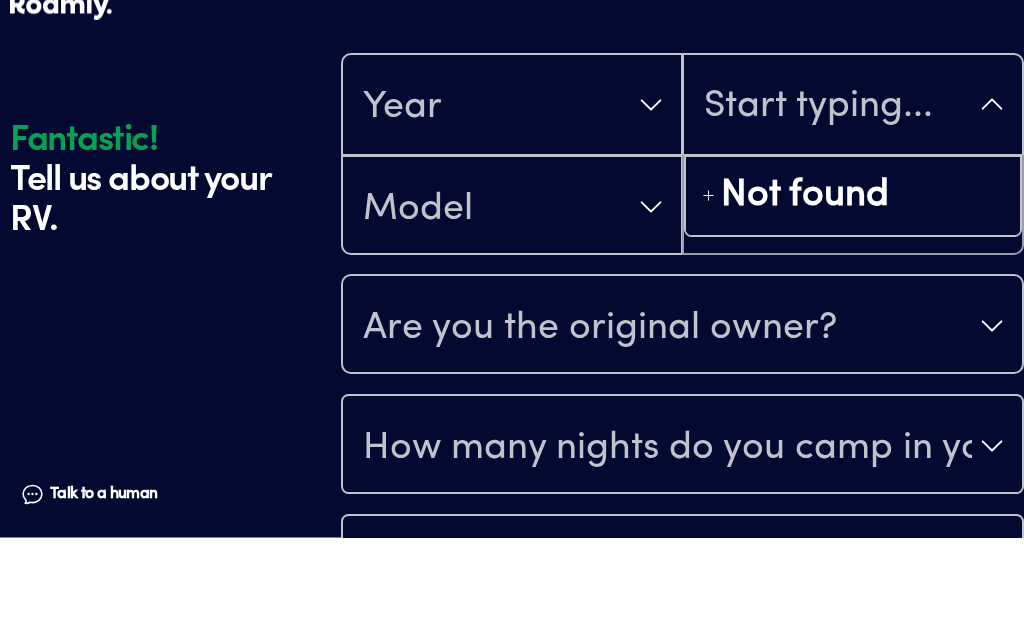 click at bounding box center [853, 192] 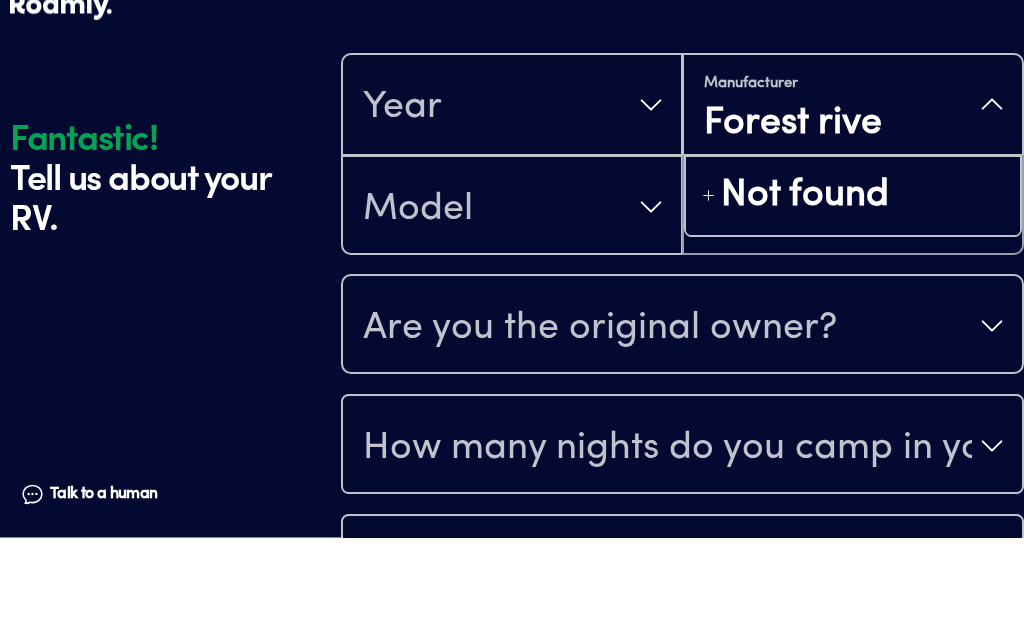 type on "Forest river" 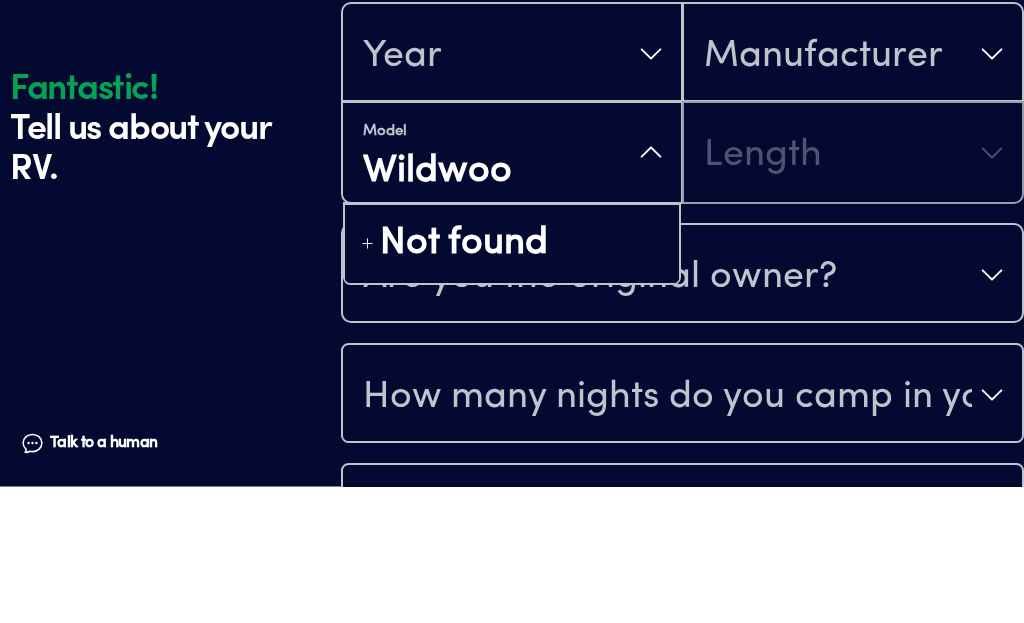 type on "Wildwood" 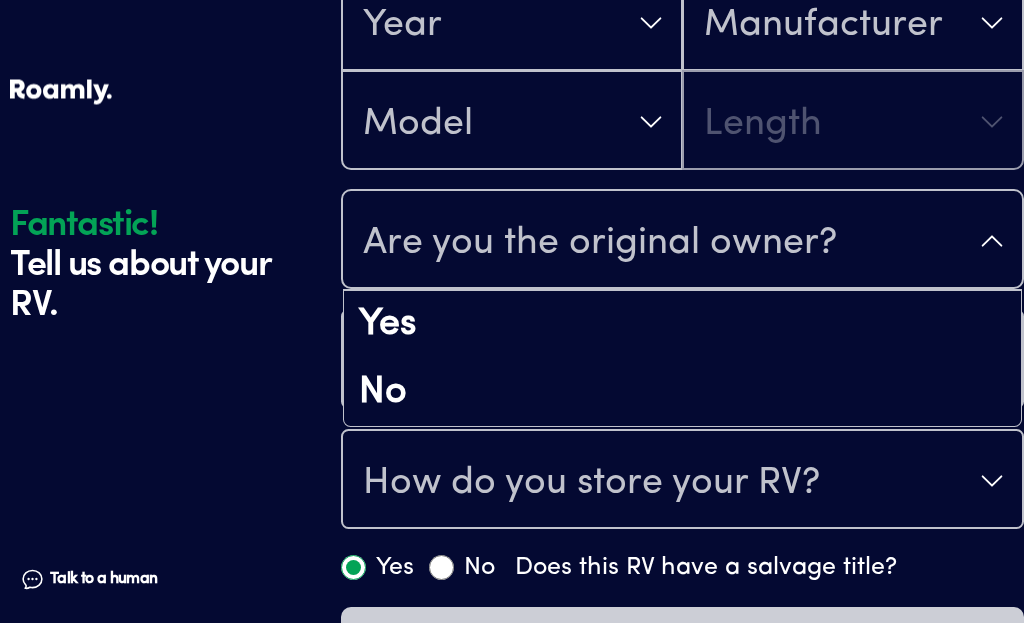 scroll, scrollTop: 757, scrollLeft: 0, axis: vertical 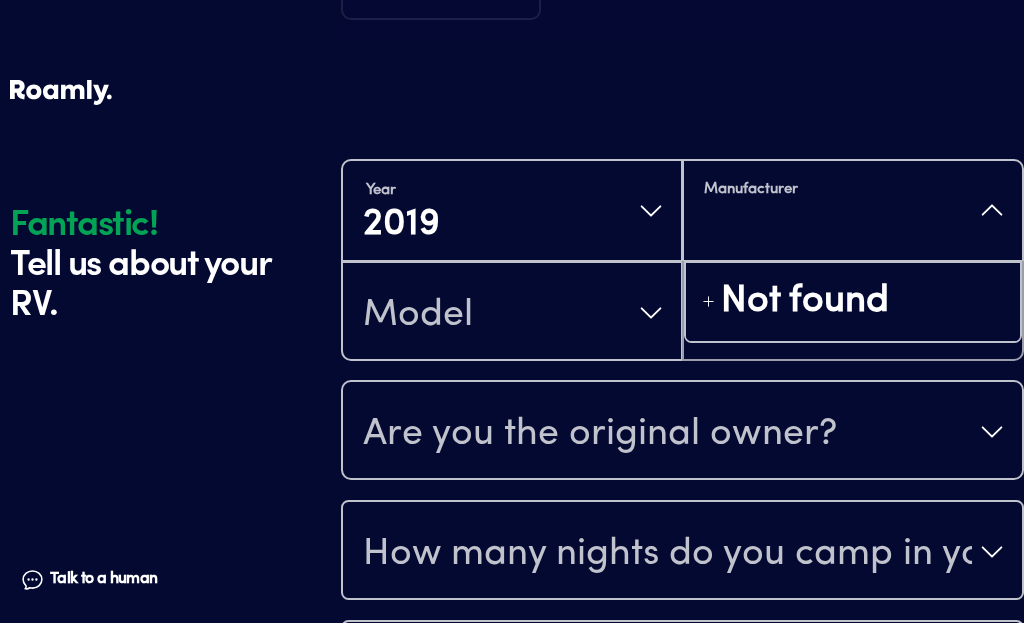 click at bounding box center [853, 230] 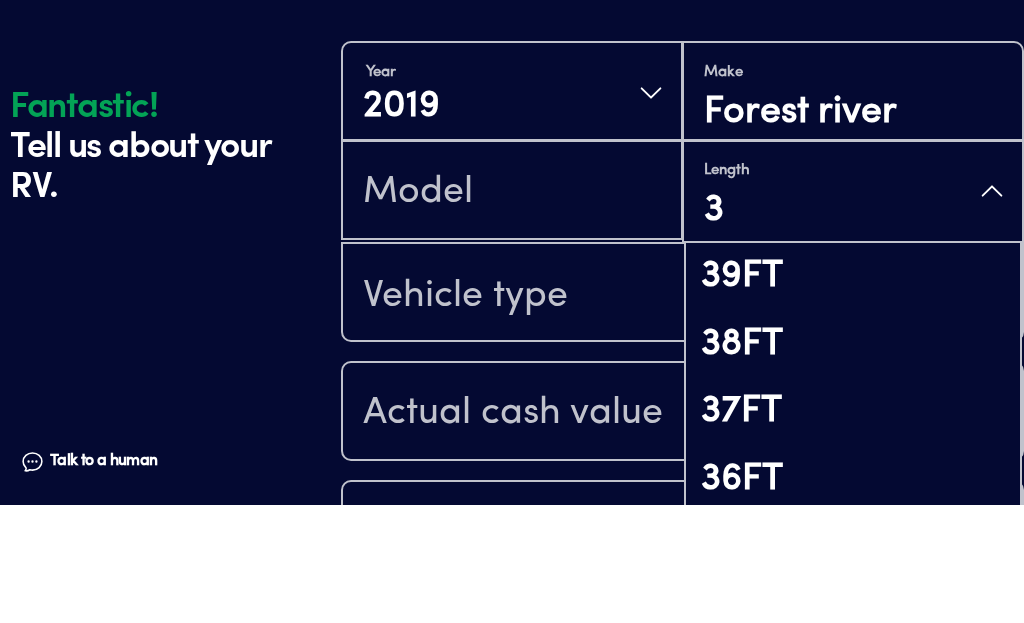 type on "33" 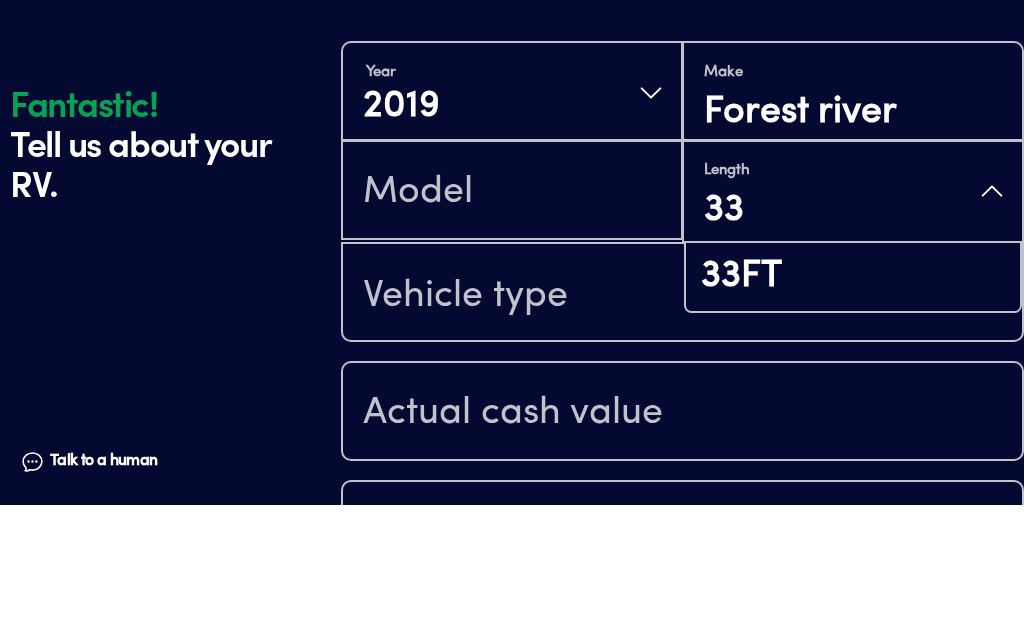 scroll, scrollTop: 625, scrollLeft: 0, axis: vertical 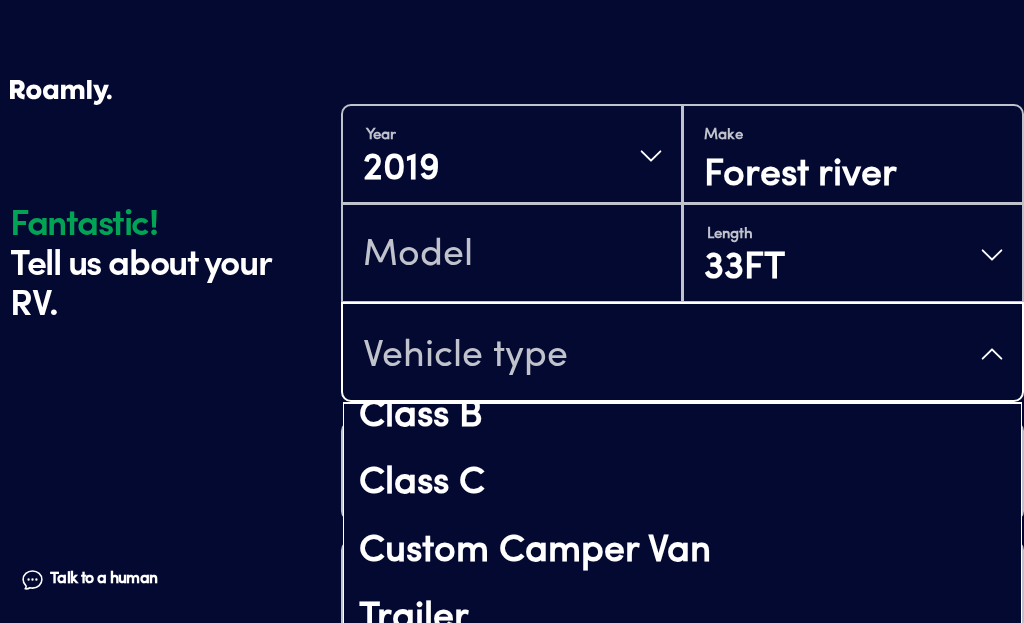 click on "Trailer" at bounding box center [682, 619] 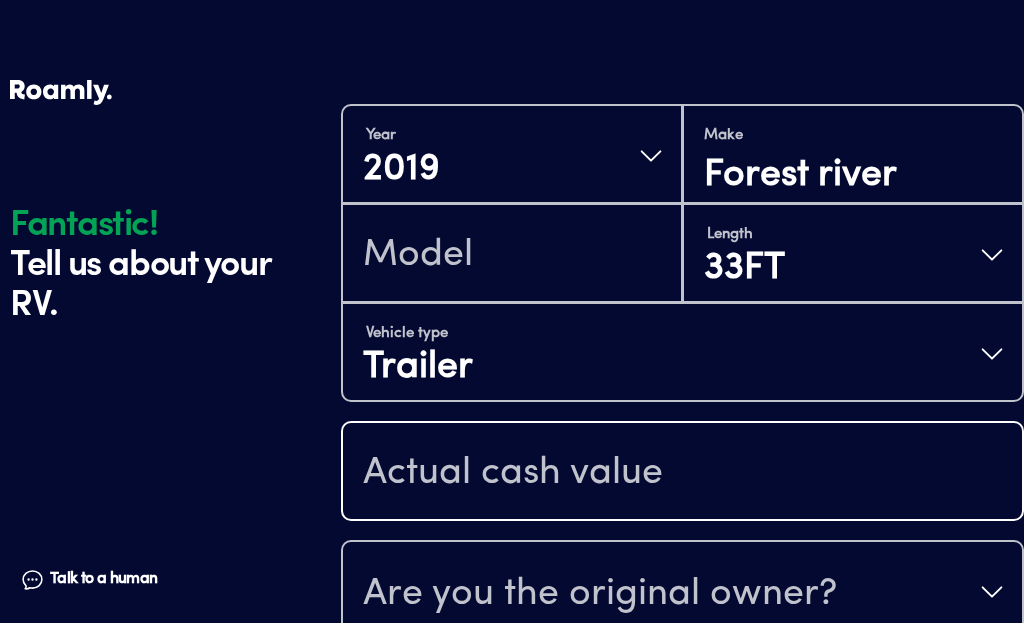 click at bounding box center [682, 473] 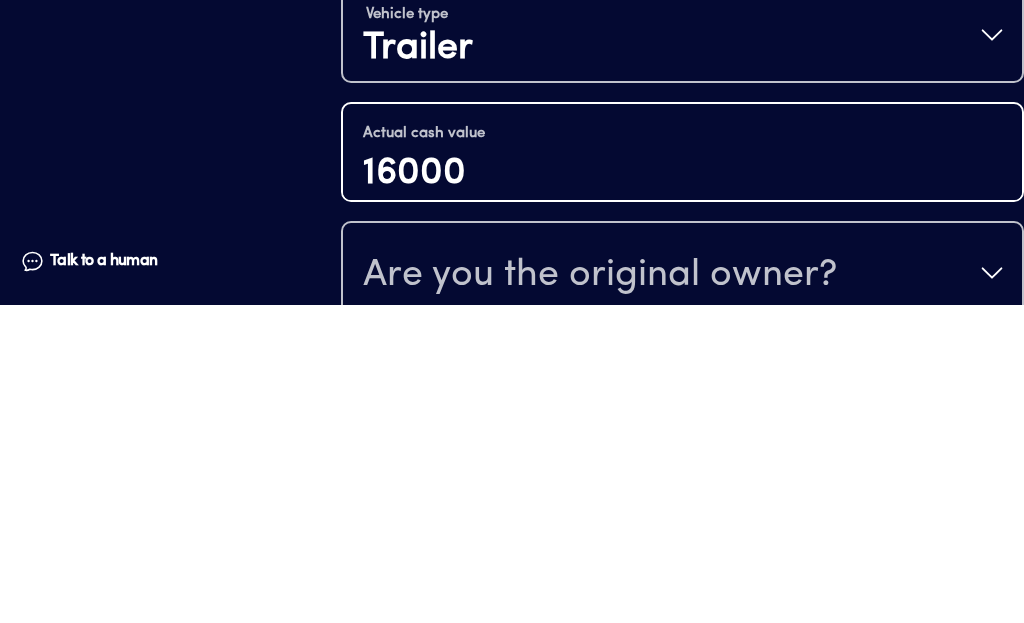type on "16000" 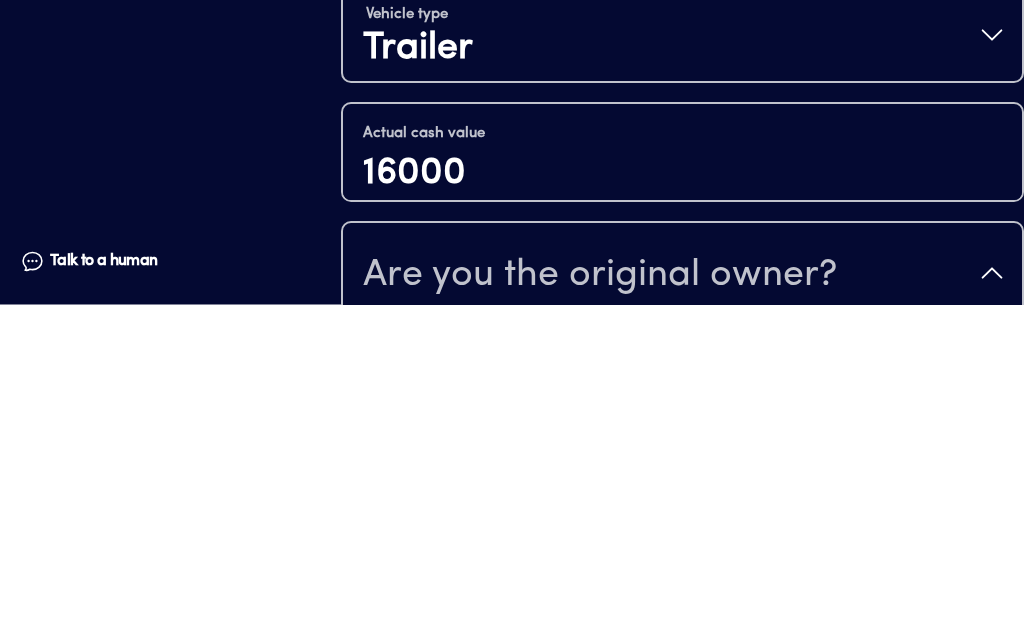 scroll, scrollTop: 944, scrollLeft: 0, axis: vertical 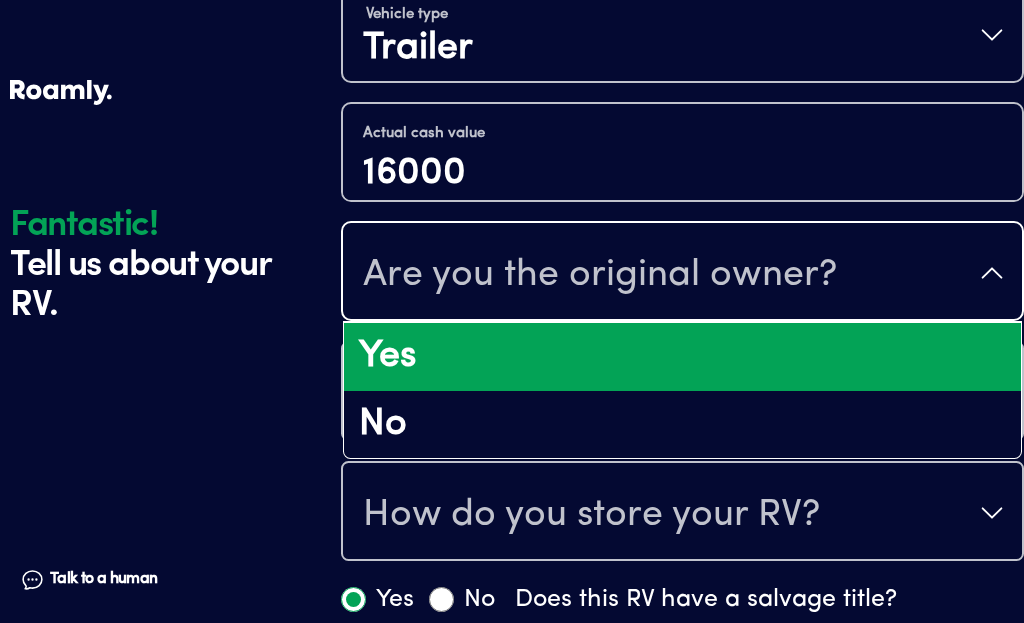 click on "Yes" at bounding box center (682, 357) 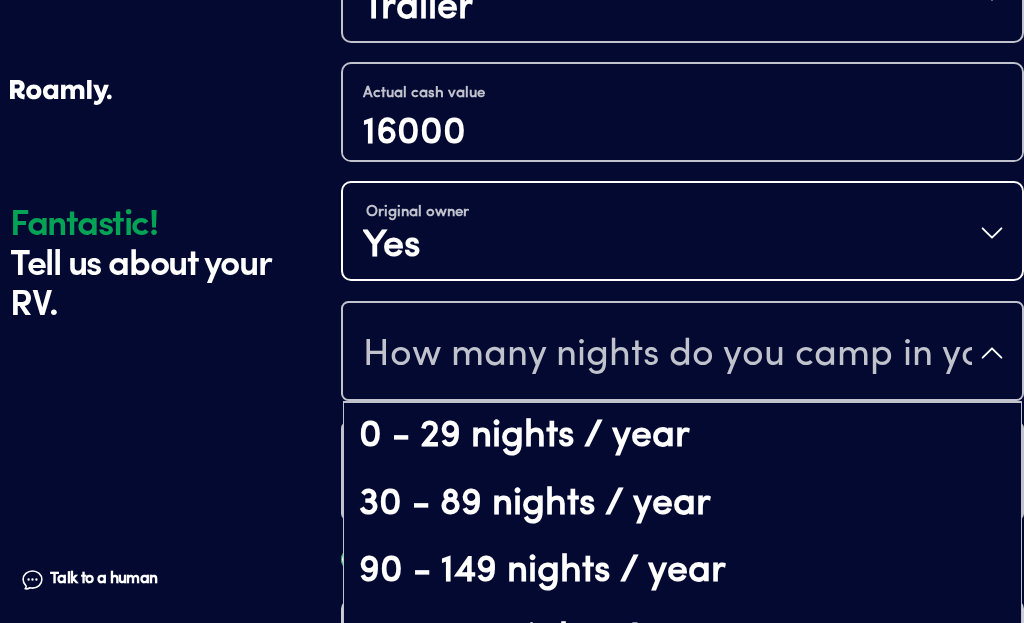 scroll, scrollTop: 39, scrollLeft: 0, axis: vertical 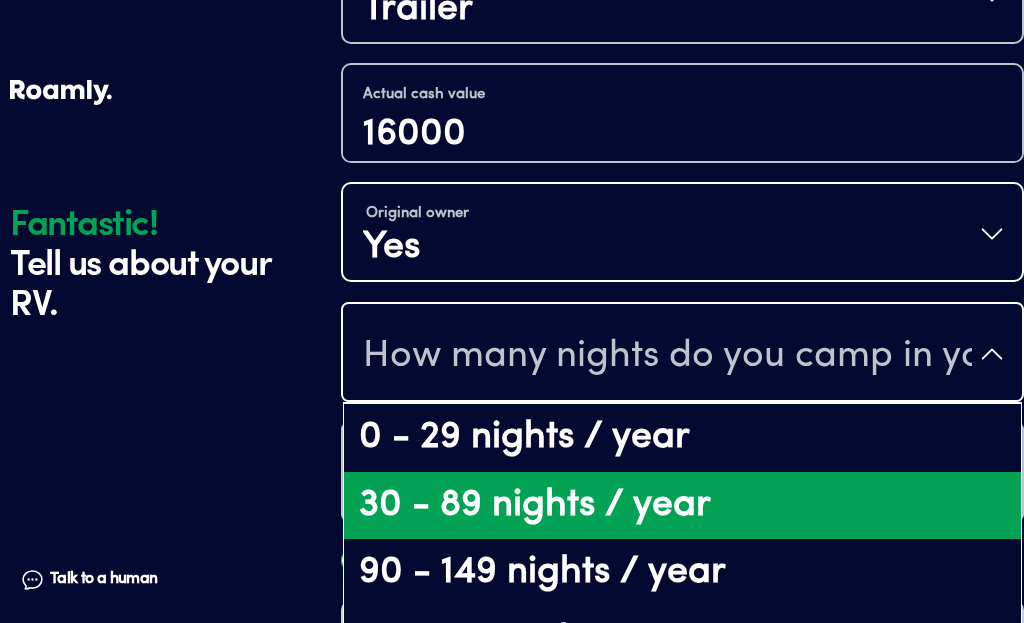 click on "30 - 89 nights / year" at bounding box center (682, 506) 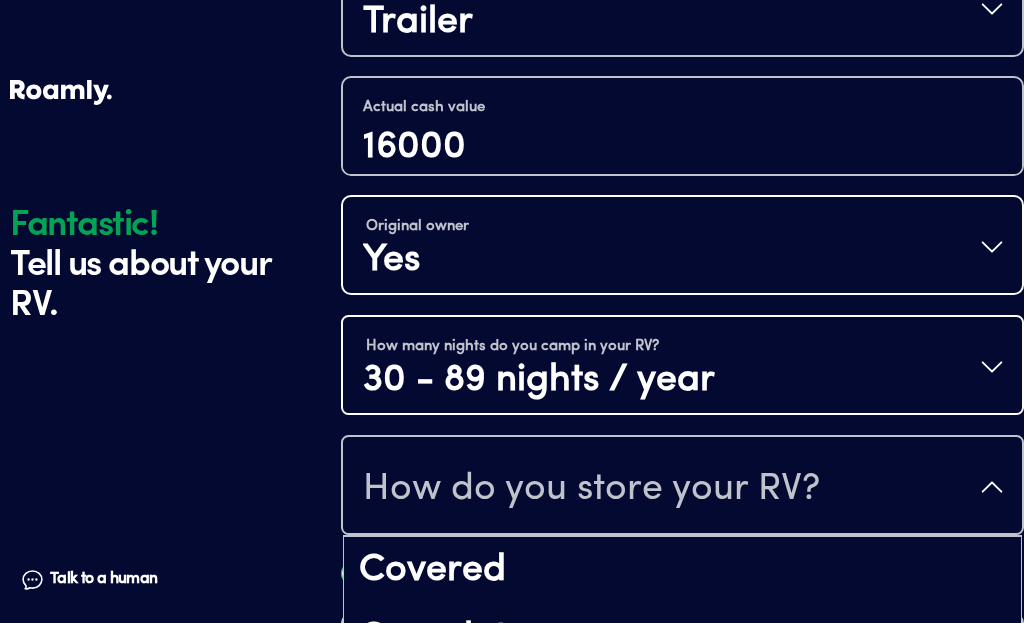 scroll, scrollTop: 25, scrollLeft: 0, axis: vertical 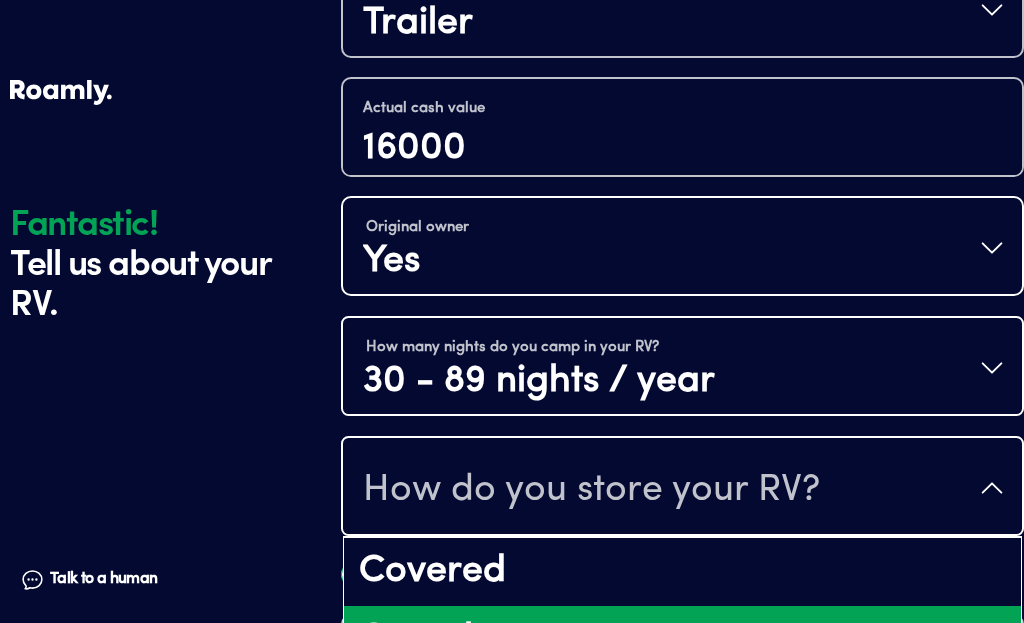 click on "Open lot" at bounding box center [682, 640] 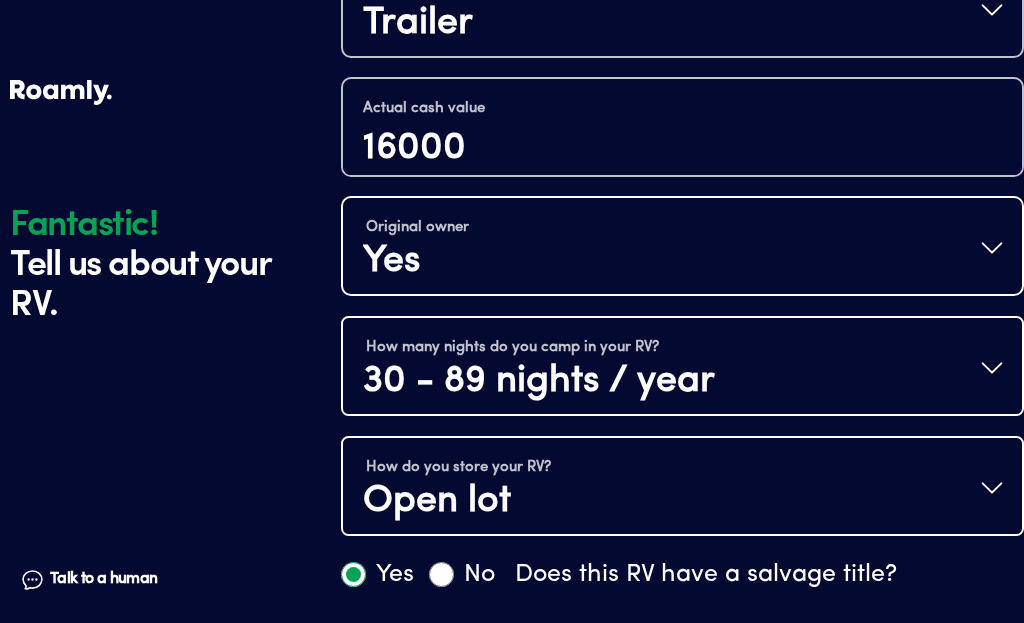 scroll, scrollTop: 0, scrollLeft: 0, axis: both 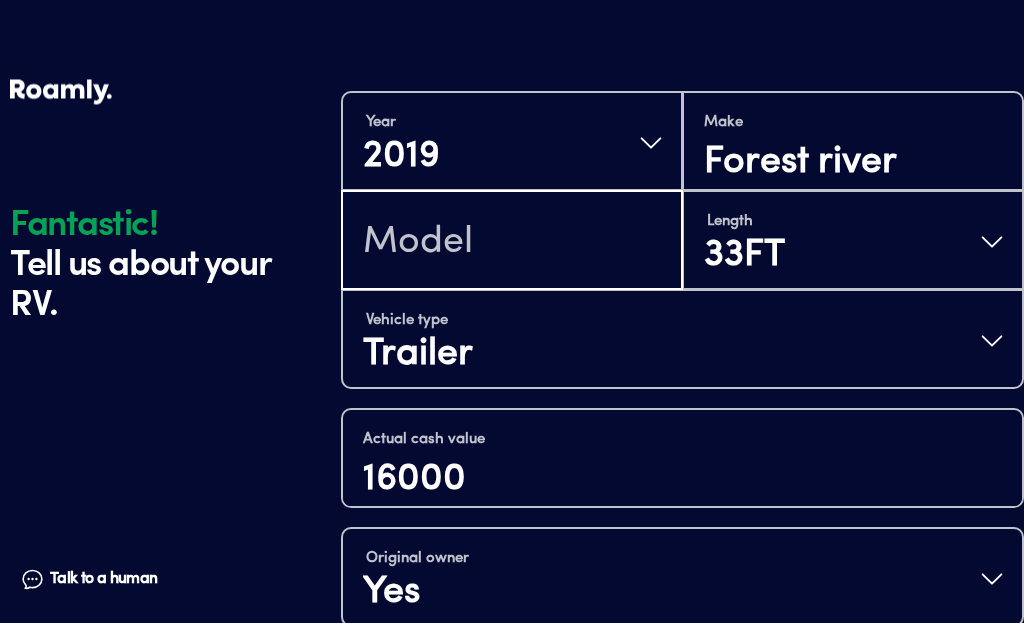 click at bounding box center (512, 243) 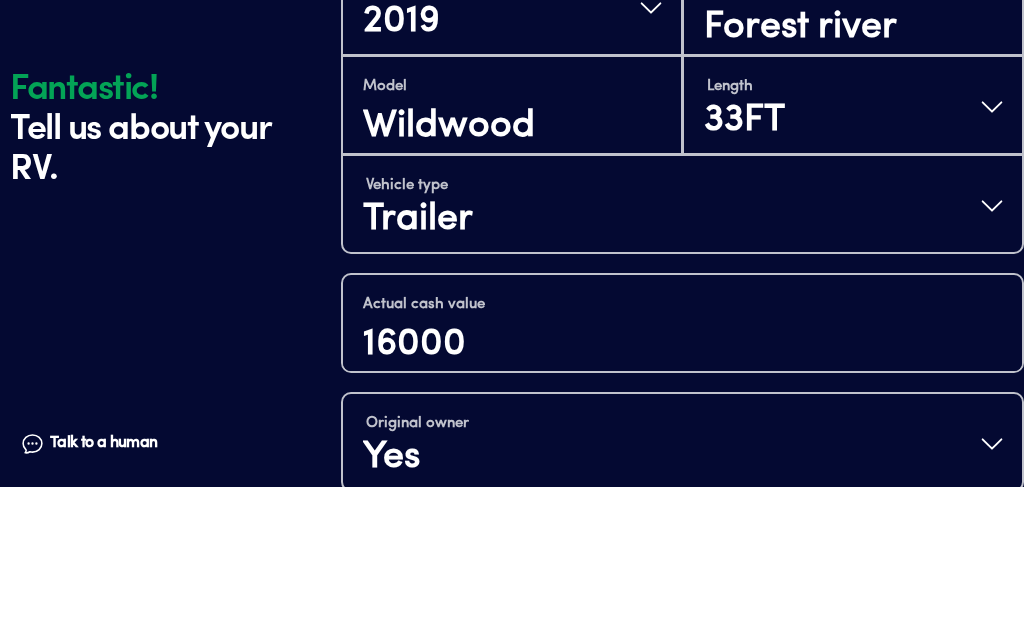 scroll, scrollTop: 774, scrollLeft: 0, axis: vertical 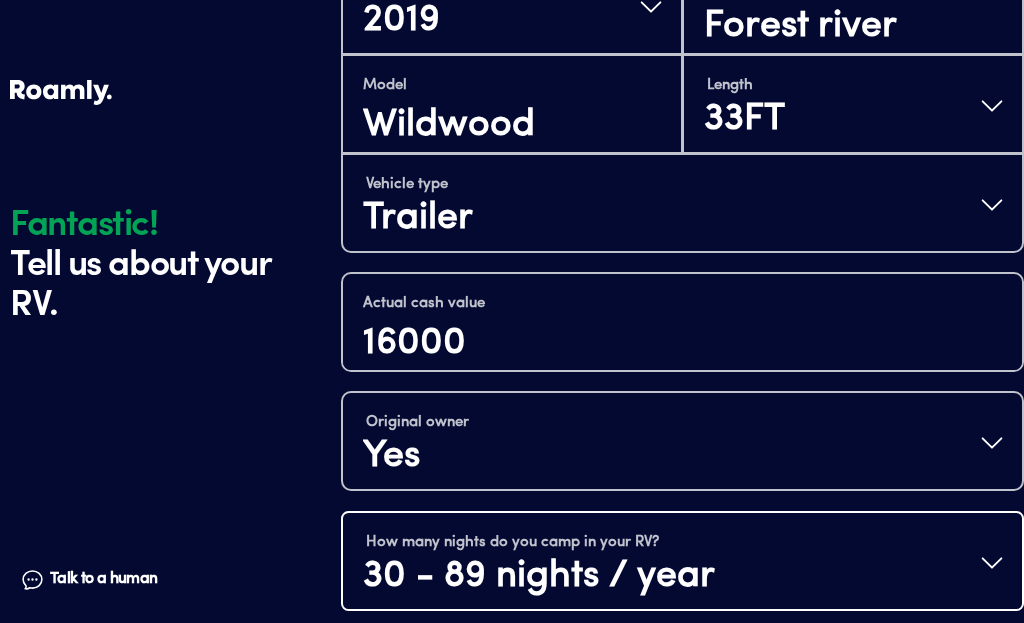 type on "Wildwood" 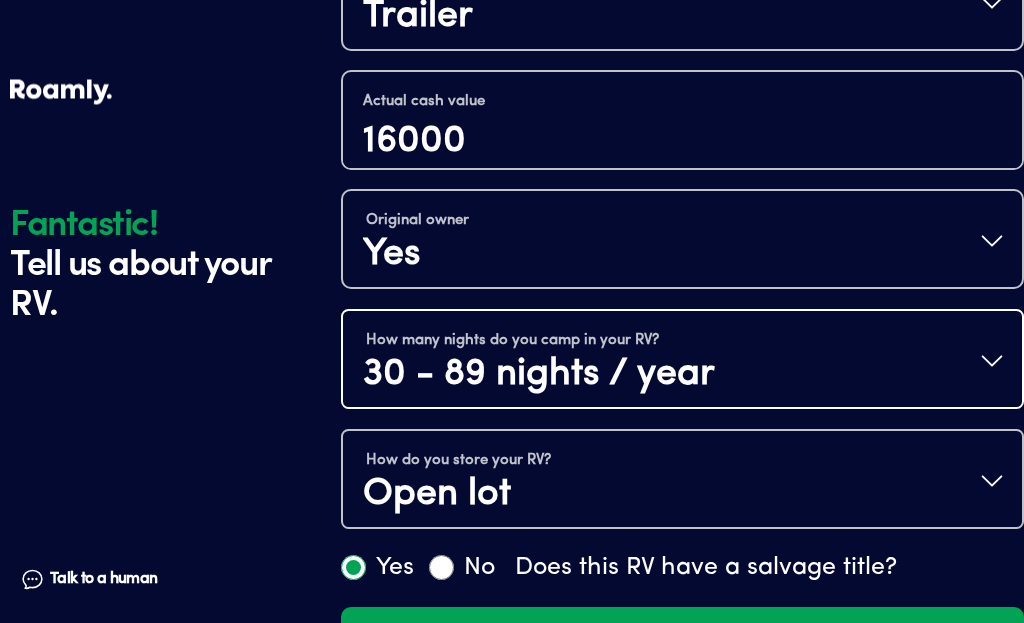 click on "Fantastic! Tell us about your RV. Talk to a human Chat 1 2 3 4+ Edit How many RVs or Trailers do you want to cover? Fantastic! Tell us about your RV. Talk to a human Chat Year [DATE] Make Forest river Model Wildwood Length 33FT Vehicle type Trailer Actual cash value 16000 Original owner Yes How many nights do you camp in your RV? 30 - 89 nights / year How do you store your RV? Open lot Yes No Does this RV have a salvage title? Continue Fantastic! | Roamly Do Not Sell or Share My Personal Data More information Allow All  Manage Consent Preferences Strictly Necessary Cookies Always Active Share Or Sale of Personal Data     Share Or Sale of Personal Data   Performance Cookies     Switch Label   label Targeting Cookies     Switch Label   label Back Button Cookie List   Search Icon Filter Icon Clear   checkbox label   label Apply   Cancel Consent   Leg.Interest   checkbox label   label   checkbox label   label   checkbox label   label   Confirm My Choices" at bounding box center (512, -128) 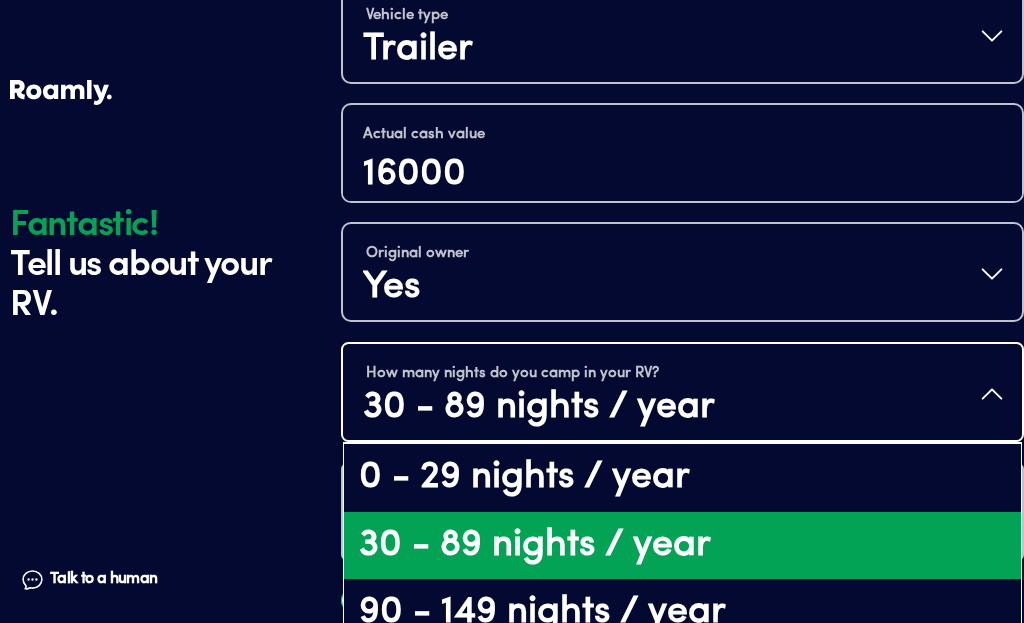 scroll, scrollTop: 975, scrollLeft: 0, axis: vertical 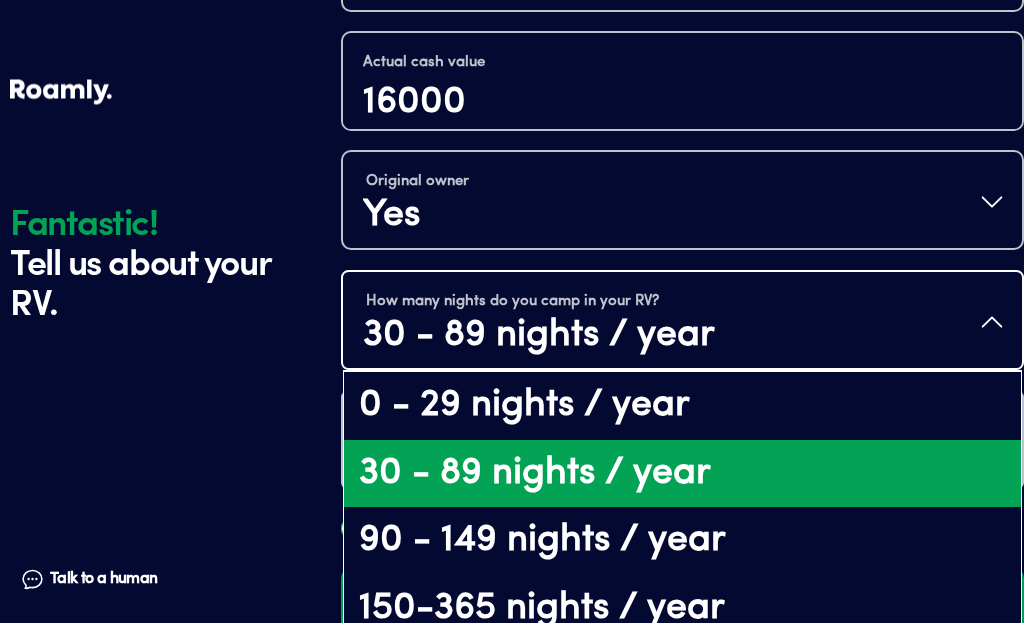 click on "How do you store your RV? Open lot" at bounding box center (682, 443) 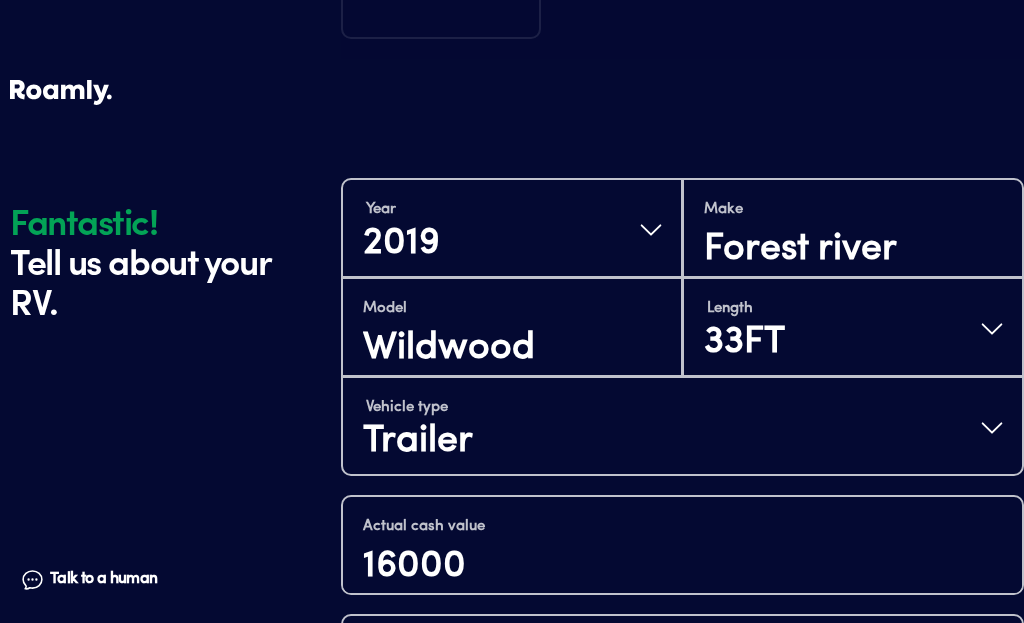 scroll, scrollTop: 550, scrollLeft: 0, axis: vertical 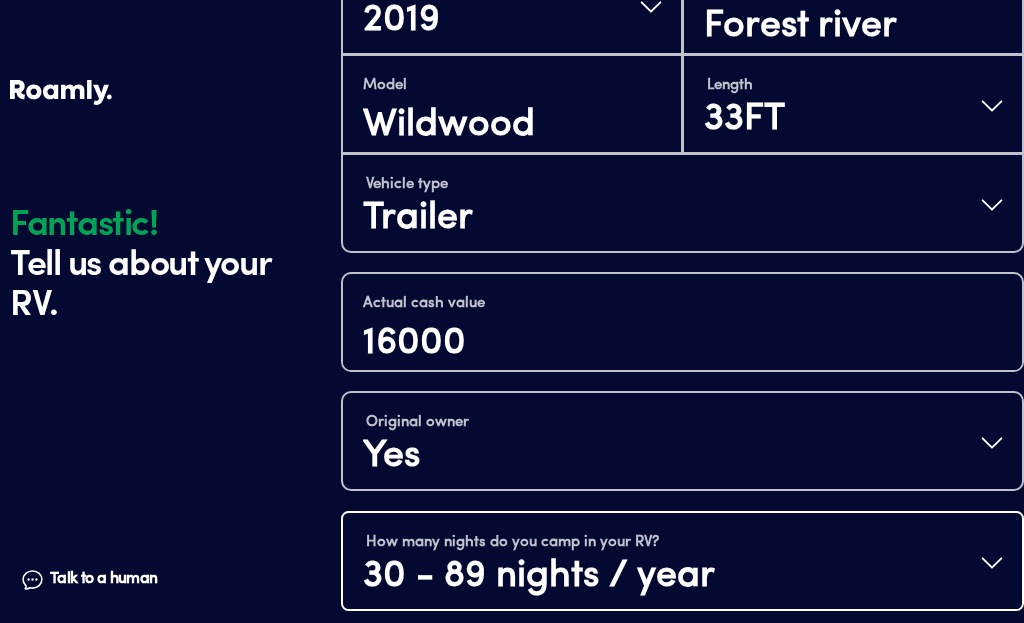 click on "Fantastic! Tell us about your RV. Talk to a human Chat 1 2 3 4+ Edit How many RVs or Trailers do you want to cover? Fantastic! Tell us about your RV. Talk to a human Chat Year [DATE] Make Forest river Model Wildwood Length 33FT Vehicle type Trailer Actual cash value 16000 Original owner Yes How many nights do you camp in your RV? 30 - 89 nights / year How do you store your RV? Open lot Yes No Does this RV have a salvage title? Continue Fantastic! | Roamly Do Not Sell or Share My Personal Data More information Allow All  Manage Consent Preferences Strictly Necessary Cookies Always Active Share Or Sale of Personal Data     Share Or Sale of Personal Data   Performance Cookies     Switch Label   label Targeting Cookies     Switch Label   label Back Button Cookie List   Search Icon Filter Icon Clear   checkbox label   label Apply   Cancel Consent   Leg.Interest   checkbox label   label   checkbox label   label   checkbox label   label   Confirm My Choices" at bounding box center (512, 73) 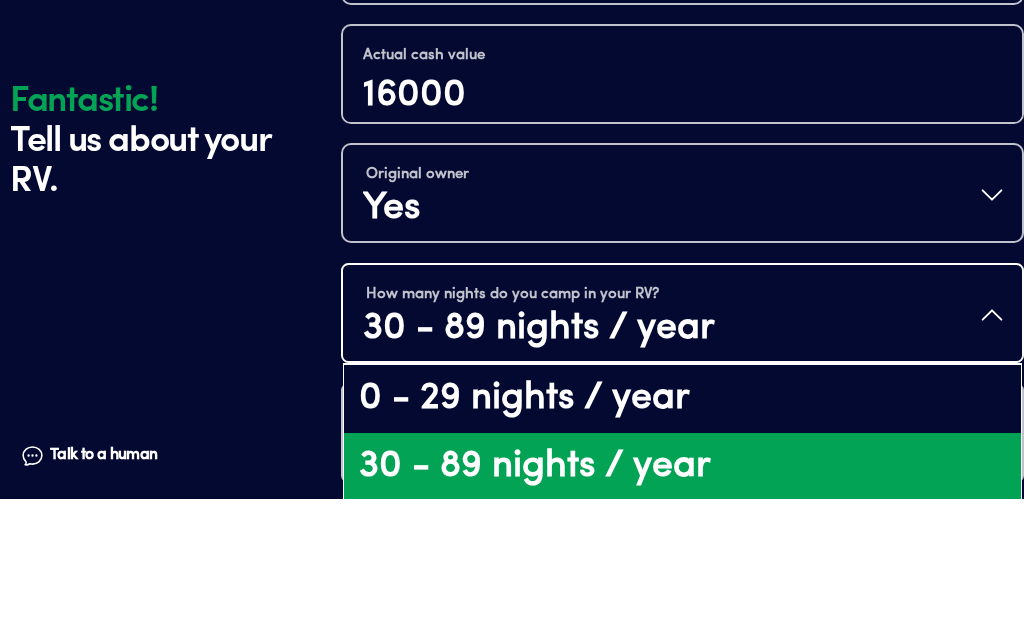 scroll, scrollTop: 975, scrollLeft: 0, axis: vertical 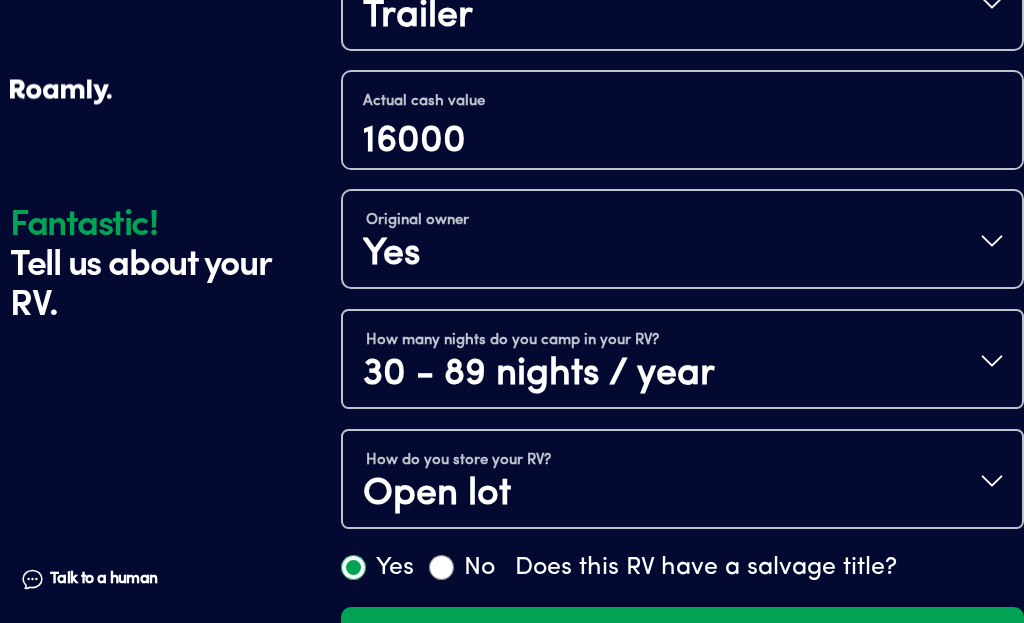 click on "How many nights do you camp in your RV? 30 - 89 nights / year" at bounding box center [682, 362] 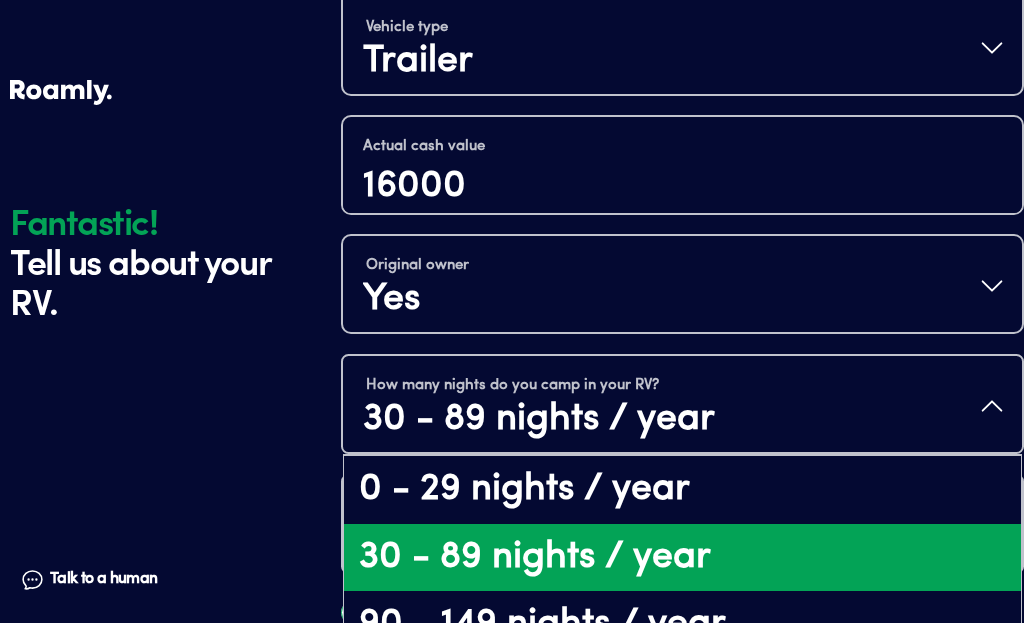 scroll, scrollTop: 975, scrollLeft: 0, axis: vertical 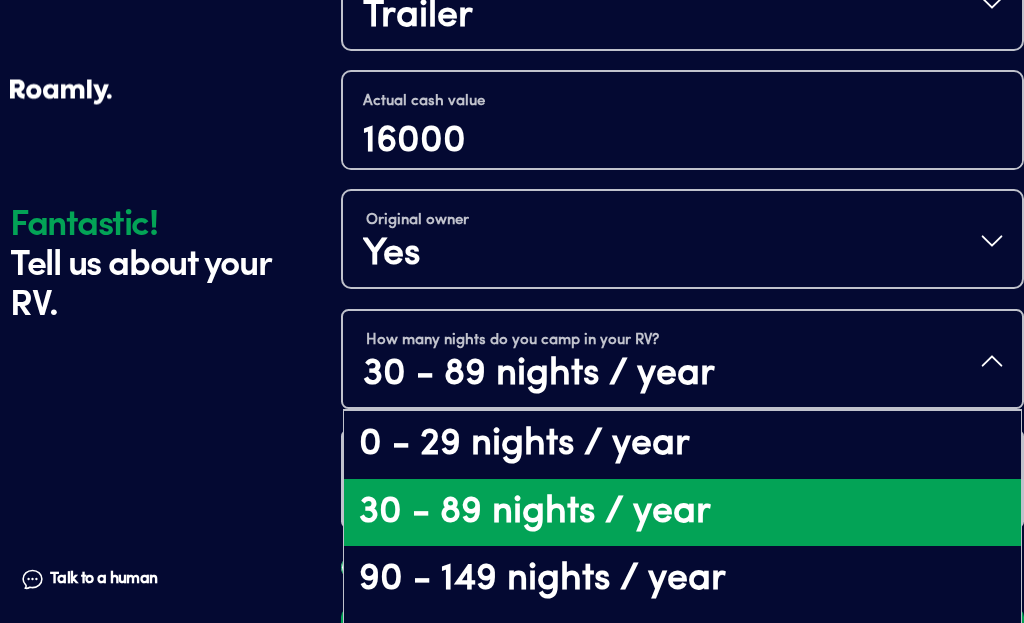 click on "How do you store your RV? Open lot" at bounding box center [682, 482] 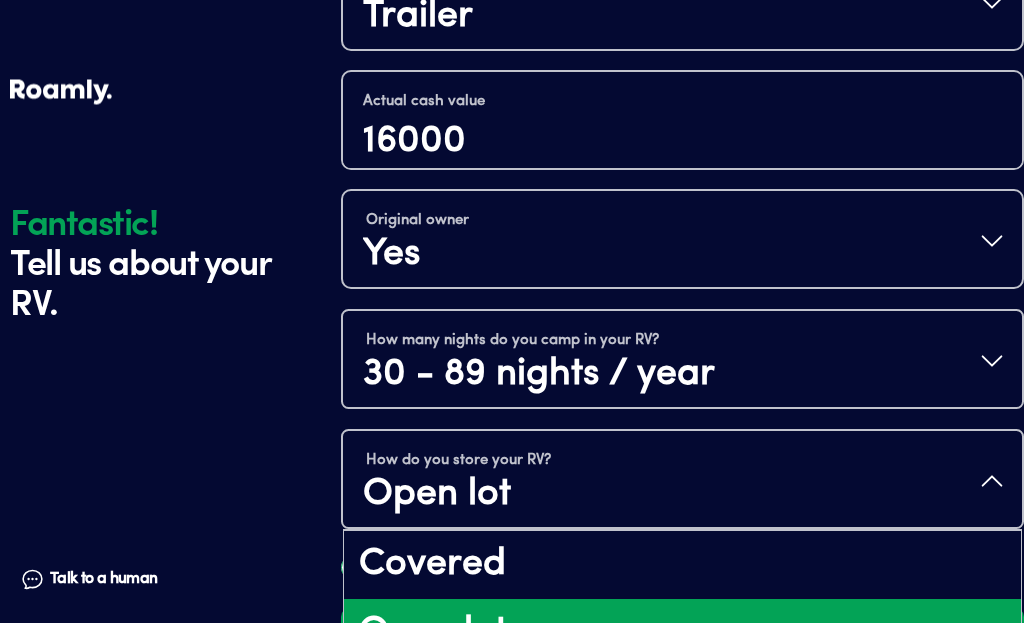 scroll, scrollTop: 774, scrollLeft: 0, axis: vertical 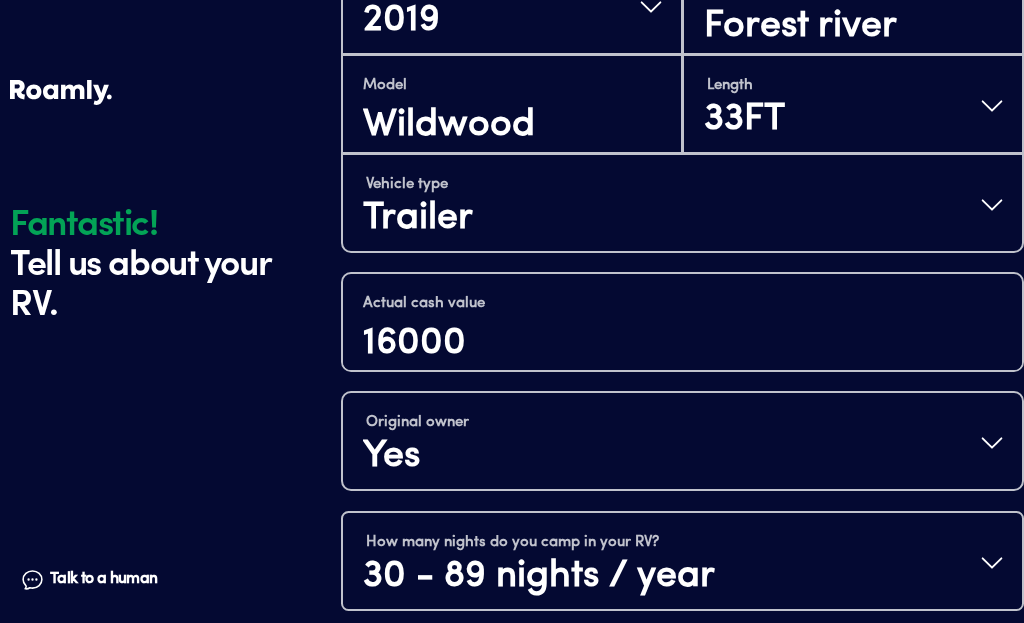 click on "Fantastic! Tell us about your RV. Talk to a human Chat 1 2 3 4+ Edit How many RVs or Trailers do you want to cover? Fantastic! Tell us about your RV. Talk to a human Chat Year [DATE] Make Forest river Model Wildwood Length 33FT Vehicle type Trailer Actual cash value 16000 Original owner Yes How many nights do you camp in your RV? 30 - 89 nights / year How do you store your RV? Open lot Covered Open lot Enclosed Yes No Does this RV have a salvage title? Continue Fantastic! | Roamly Do Not Sell or Share My Personal Data More information Allow All  Manage Consent Preferences Strictly Necessary Cookies Always Active Share Or Sale of Personal Data     Share Or Sale of Personal Data   Performance Cookies     Switch Label   label Targeting Cookies     Switch Label   label Back Button Cookie List   Search Icon Filter Icon Clear   checkbox label   label Apply   Cancel Consent   Leg.Interest   checkbox label   label   checkbox label   label   checkbox label   label   Confirm My Choices" at bounding box center [512, 73] 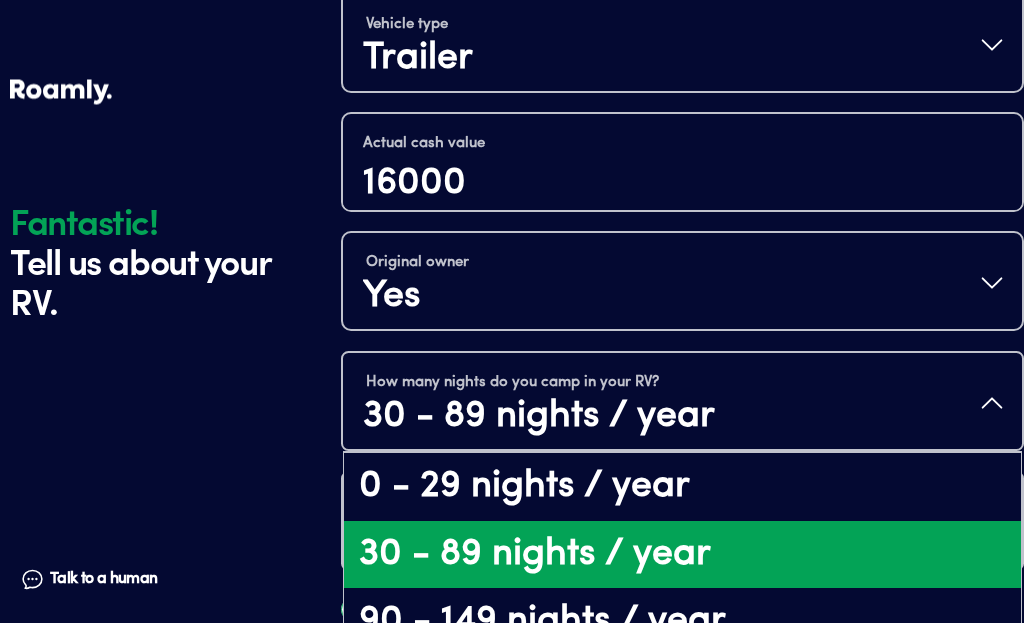 scroll, scrollTop: 975, scrollLeft: 0, axis: vertical 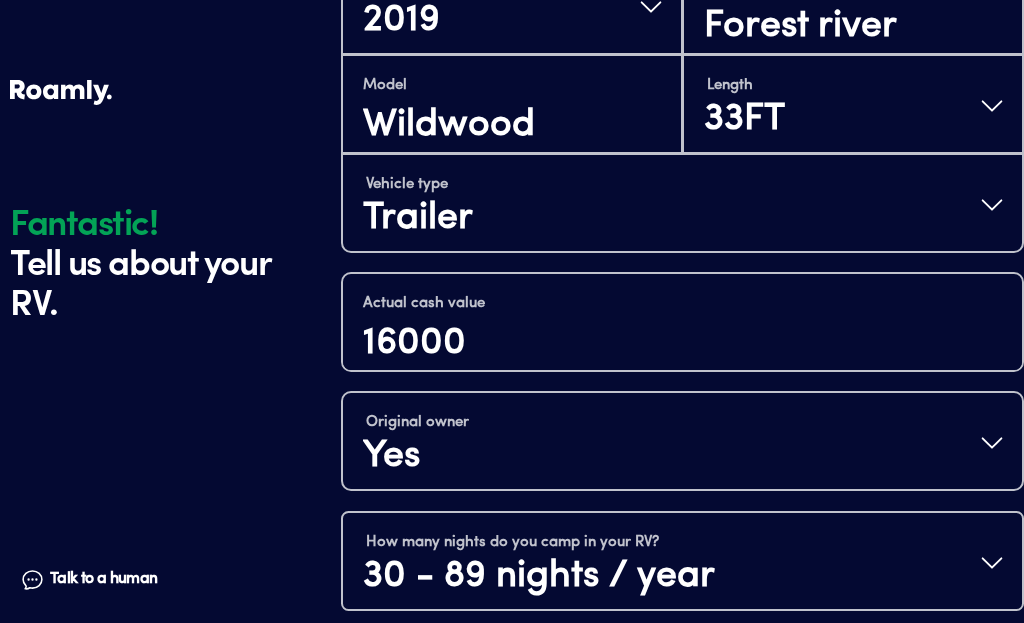 click on "Fantastic! Tell us about your RV. Talk to a human Chat" at bounding box center [170, 73] 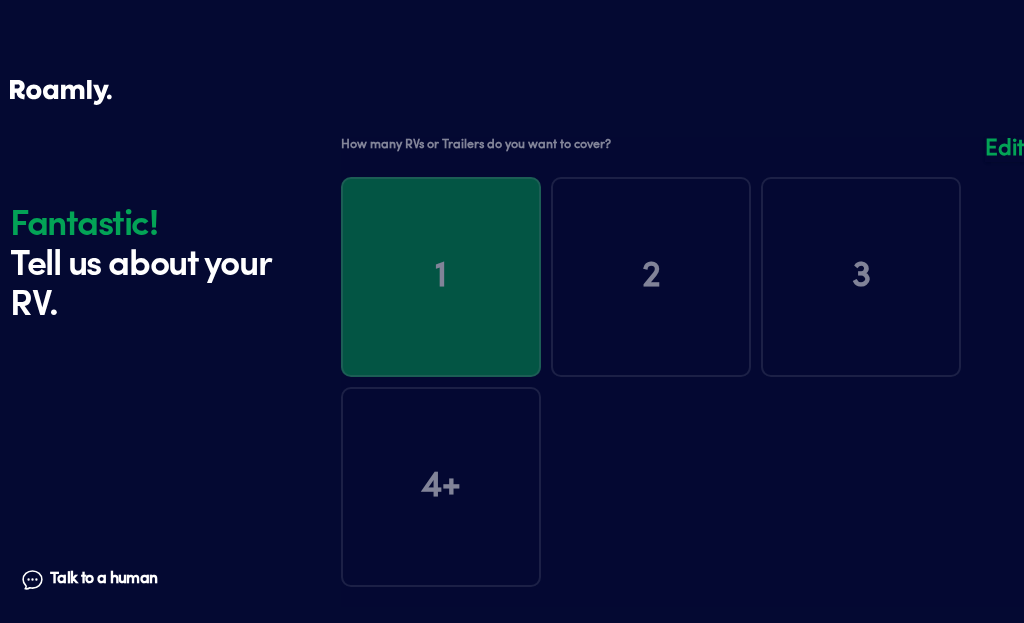 scroll, scrollTop: 1, scrollLeft: 0, axis: vertical 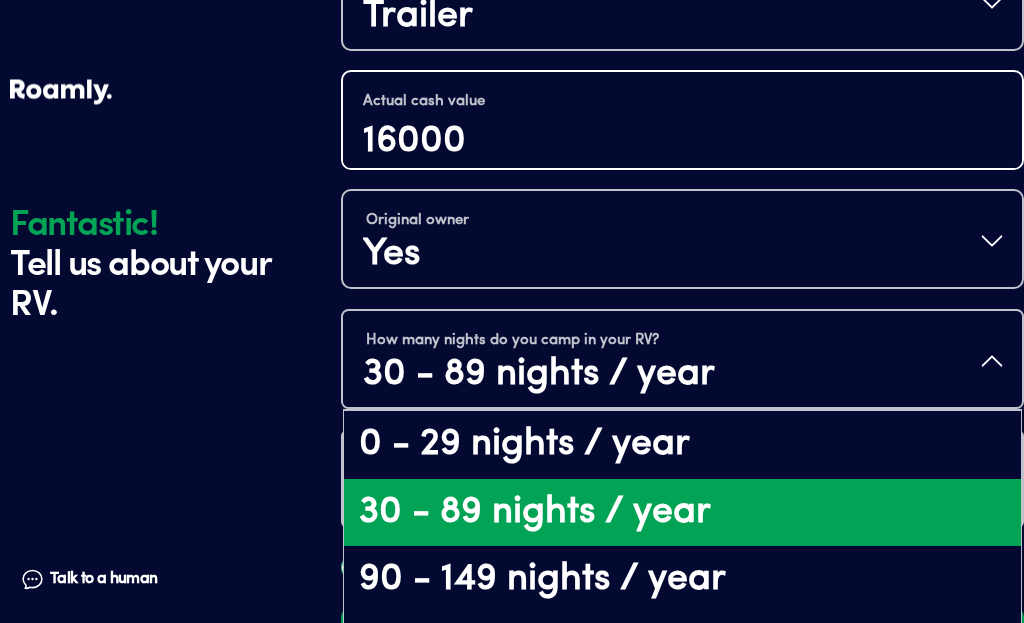click on "16000" at bounding box center [682, 143] 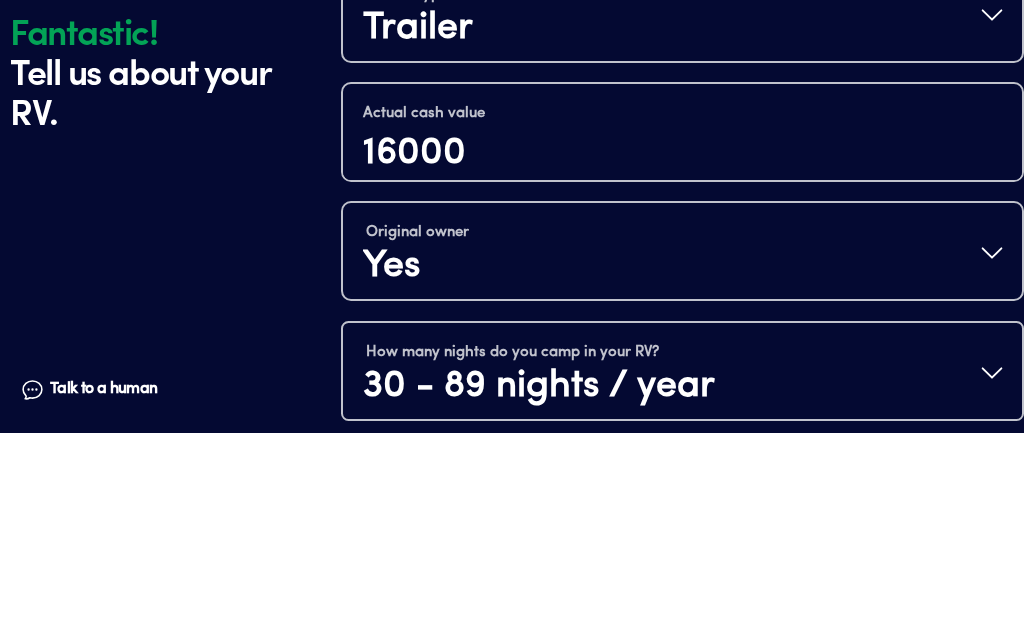 scroll, scrollTop: 964, scrollLeft: 0, axis: vertical 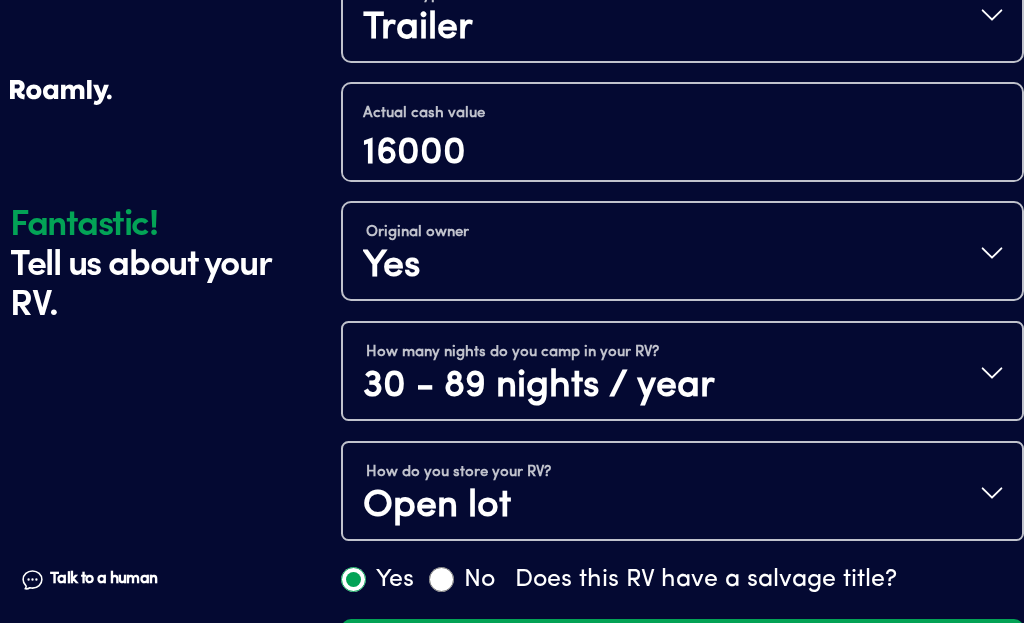 click on "Continue" at bounding box center (682, 660) 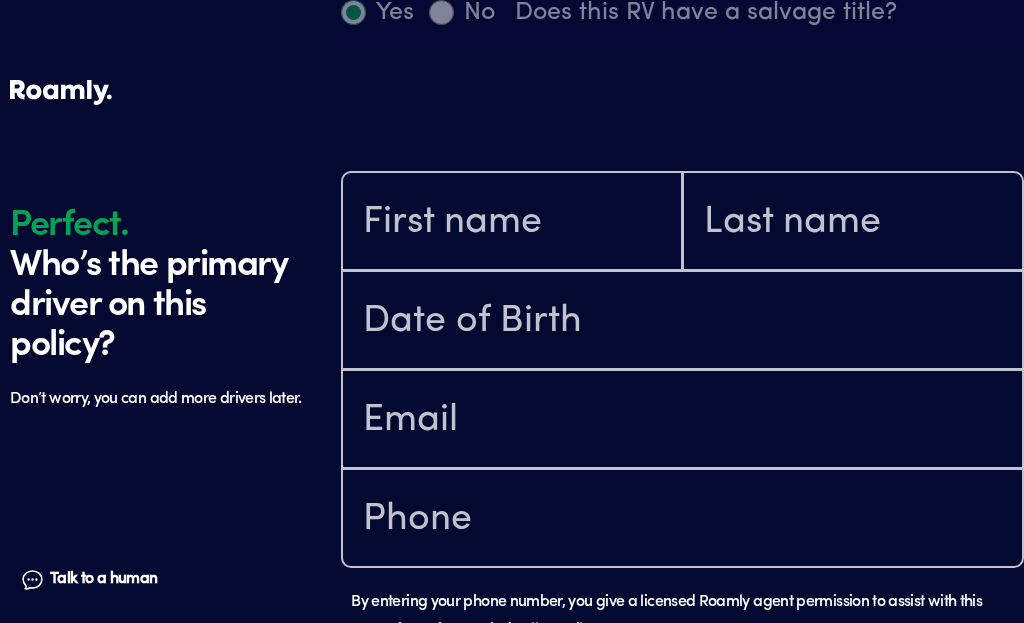 scroll, scrollTop: 1602, scrollLeft: 0, axis: vertical 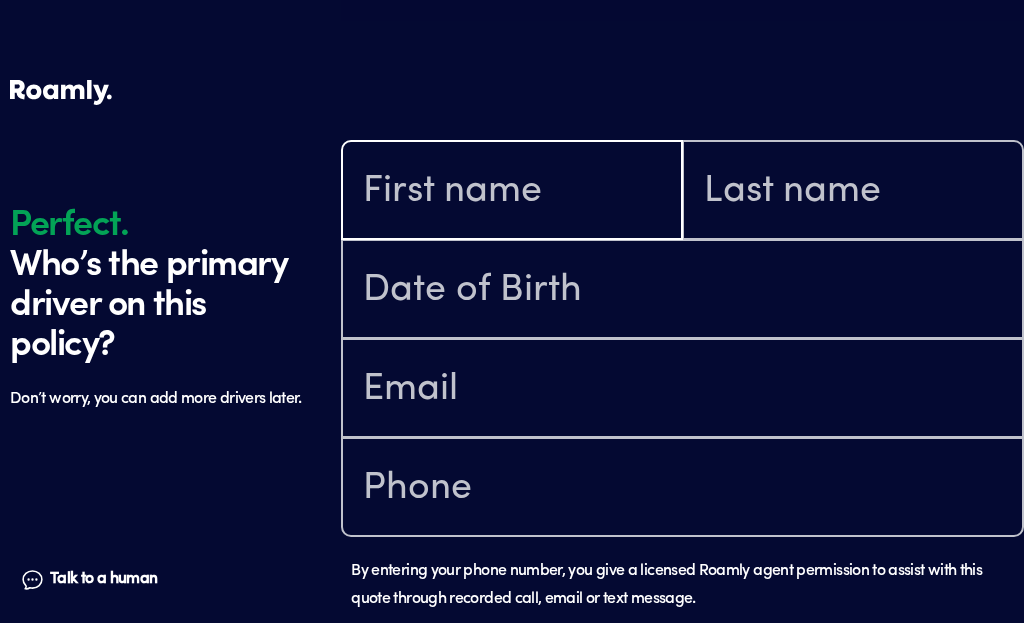 click at bounding box center [512, 192] 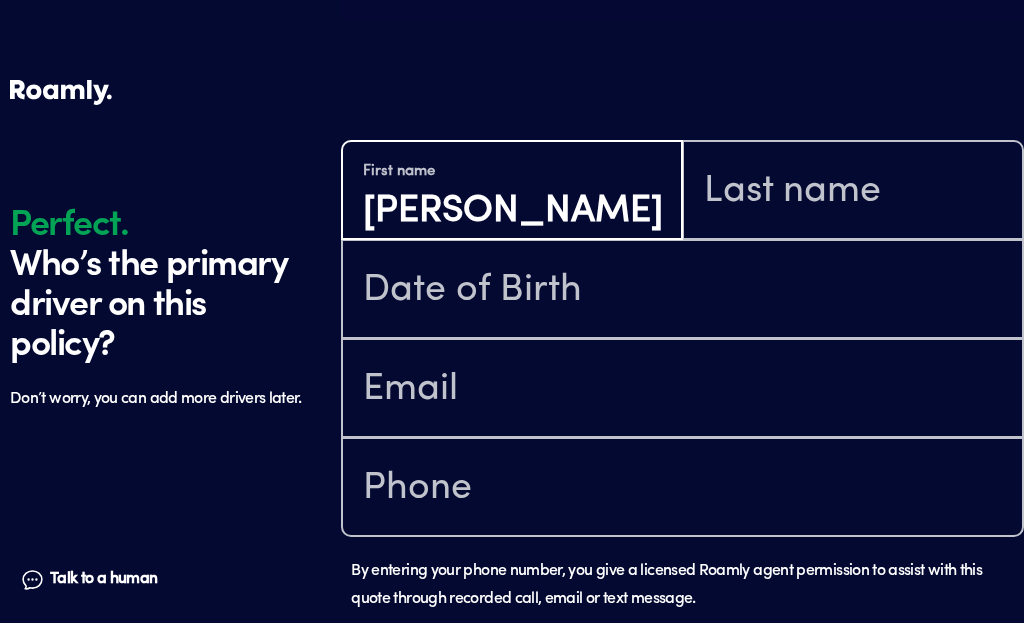 type on "[PERSON_NAME]" 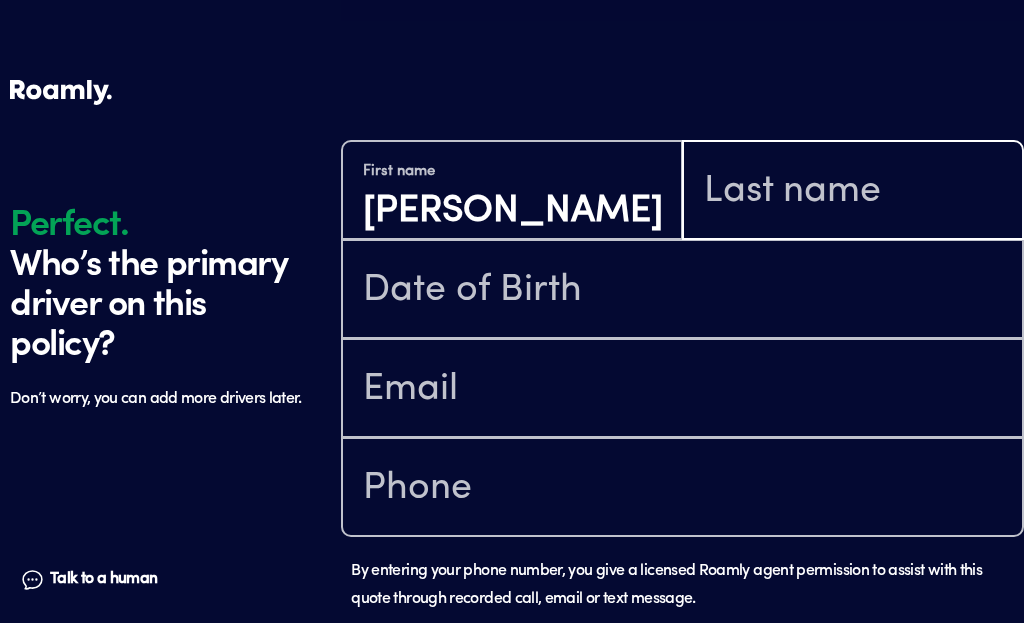 click at bounding box center [853, 192] 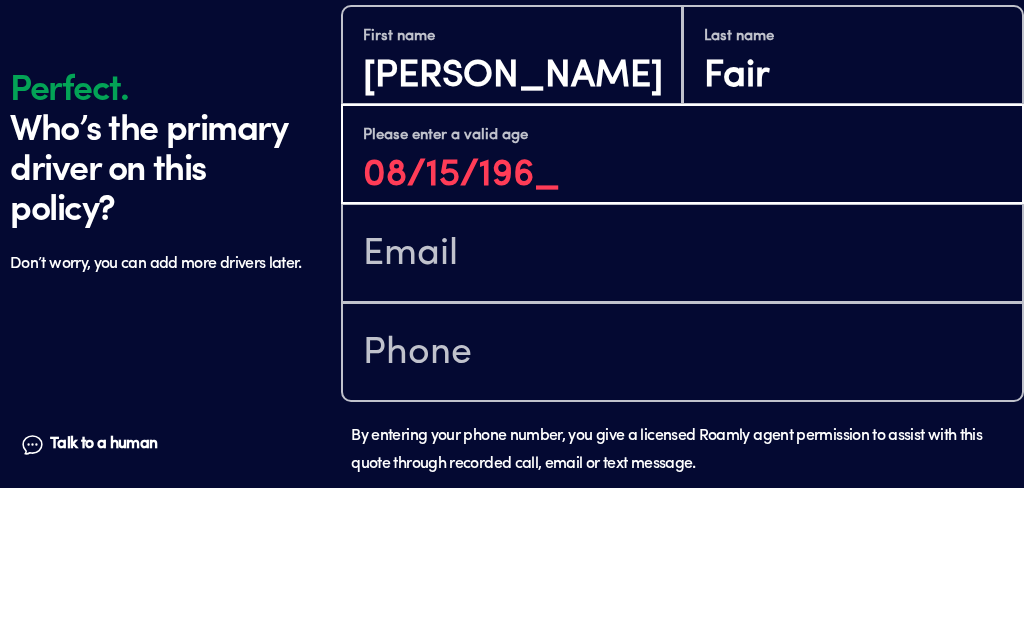 type on "[DATE]" 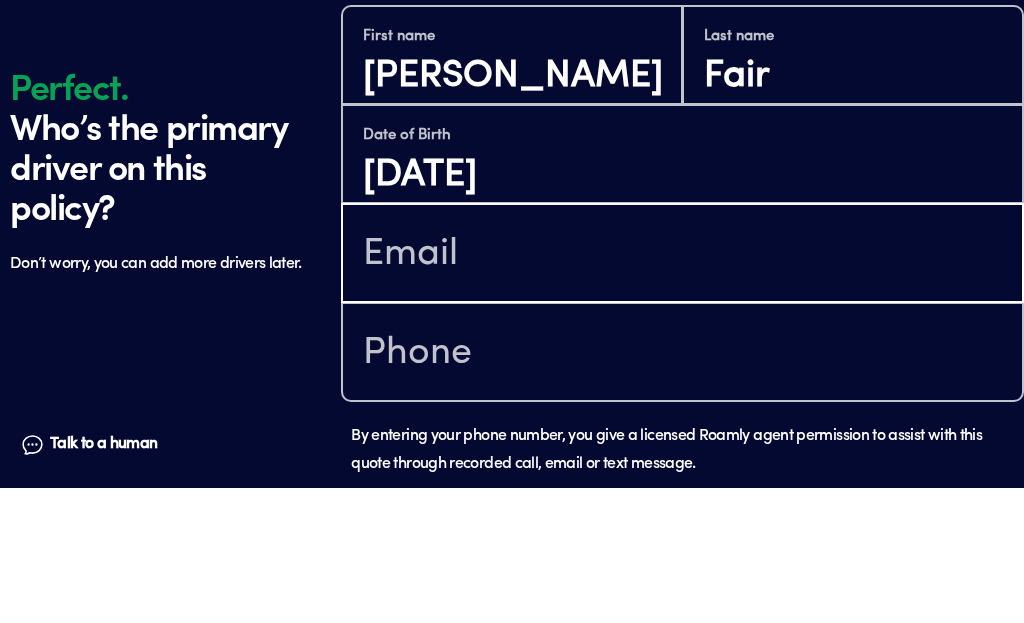 click at bounding box center [682, 390] 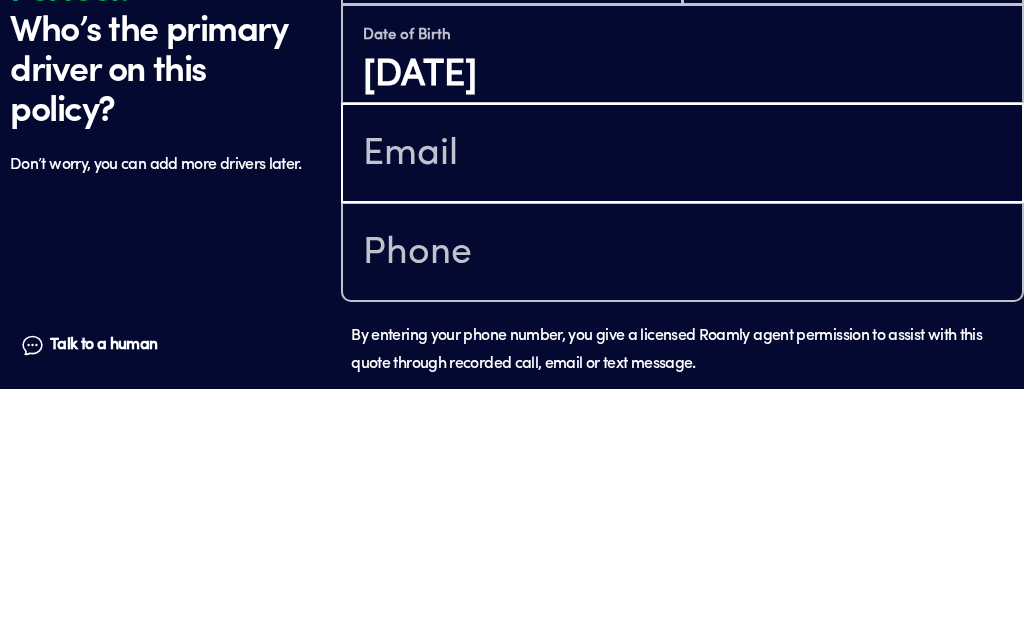 type on "[EMAIL_ADDRESS][DOMAIN_NAME]" 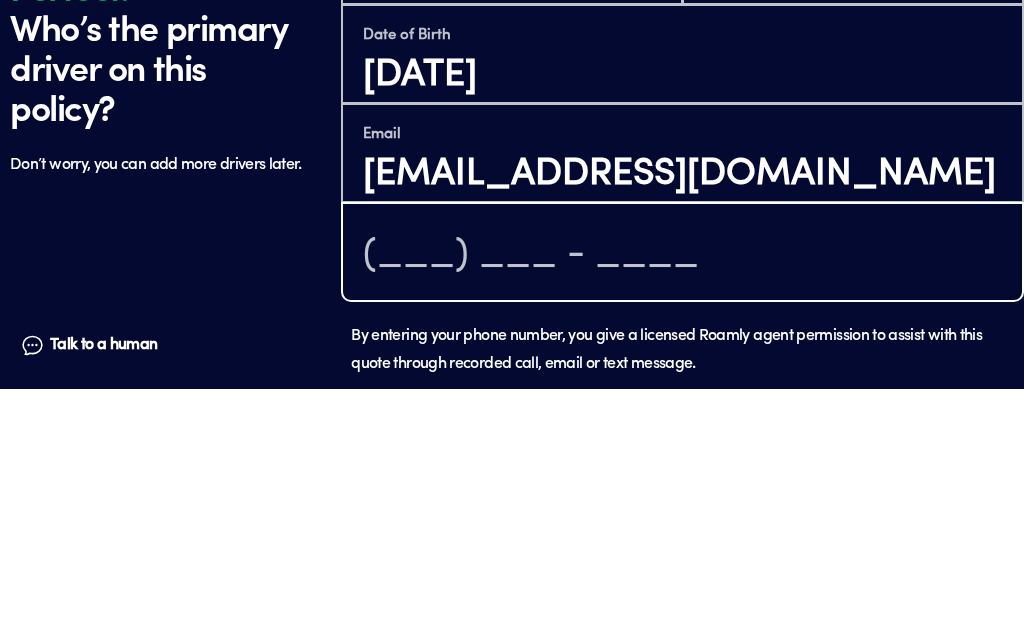 scroll, scrollTop: 1623, scrollLeft: 0, axis: vertical 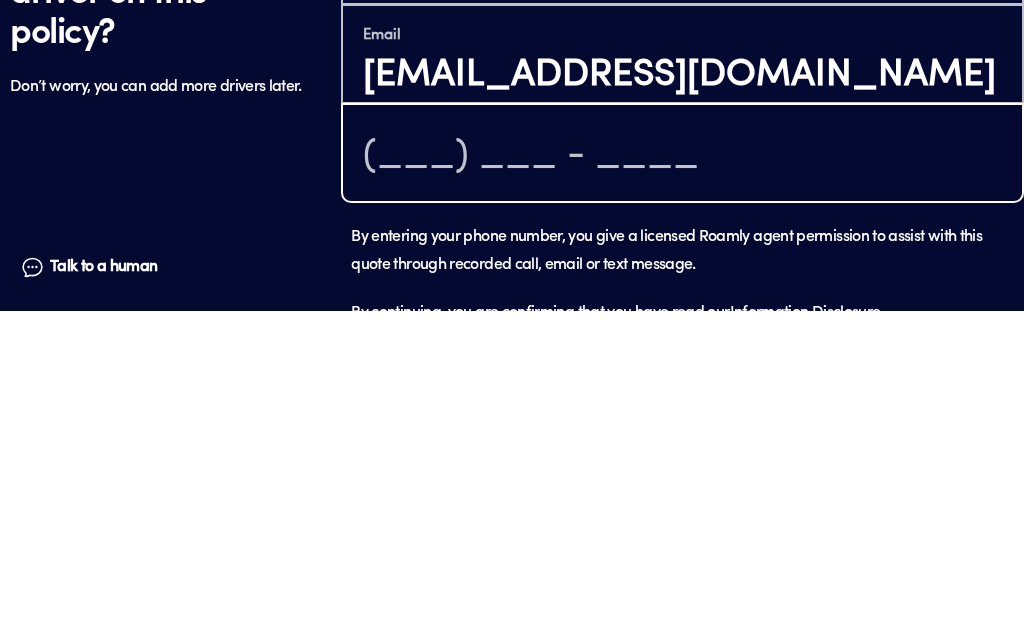 type on "[PHONE_NUMBER]" 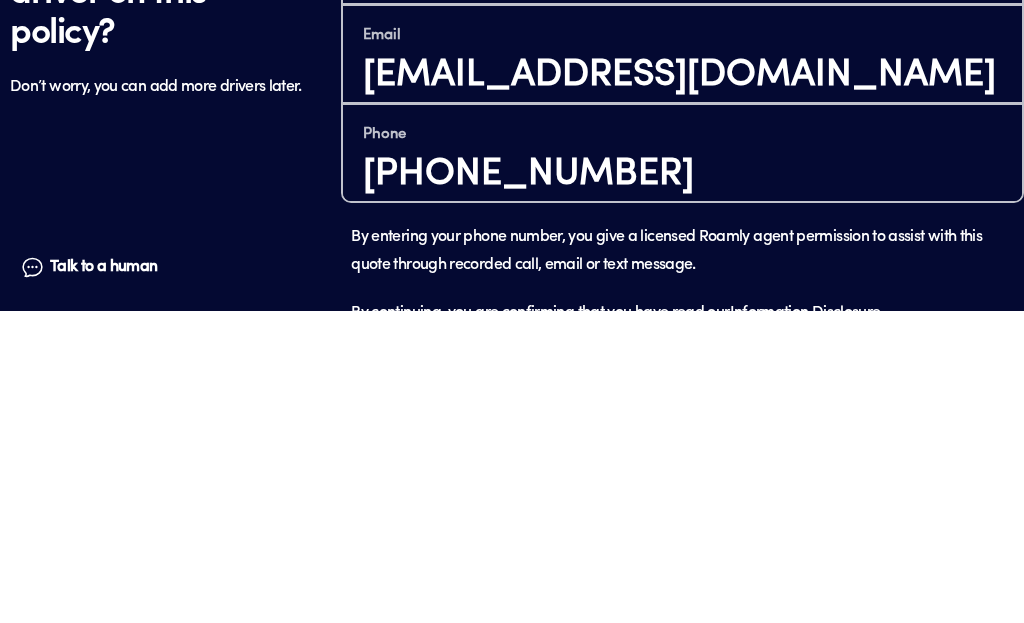 scroll, scrollTop: 1675, scrollLeft: 0, axis: vertical 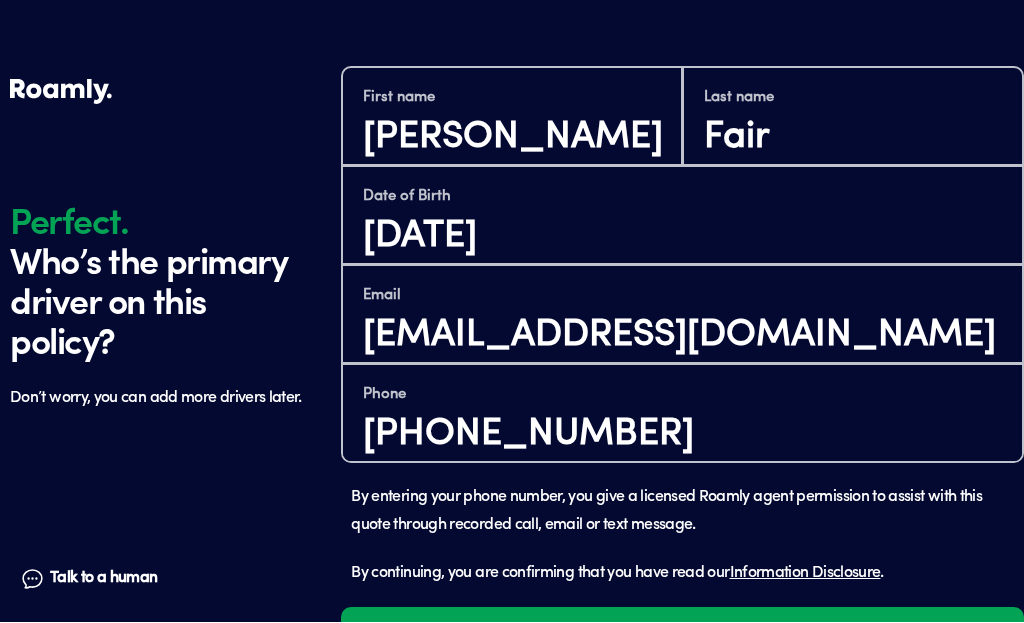 click on "Continue" at bounding box center (682, 649) 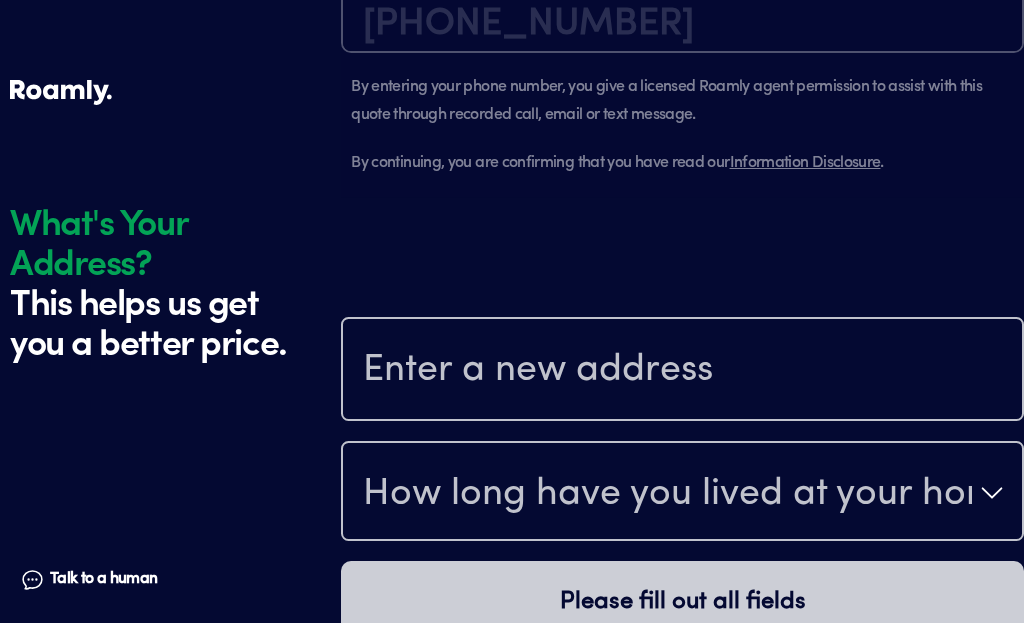 scroll, scrollTop: 2288, scrollLeft: 0, axis: vertical 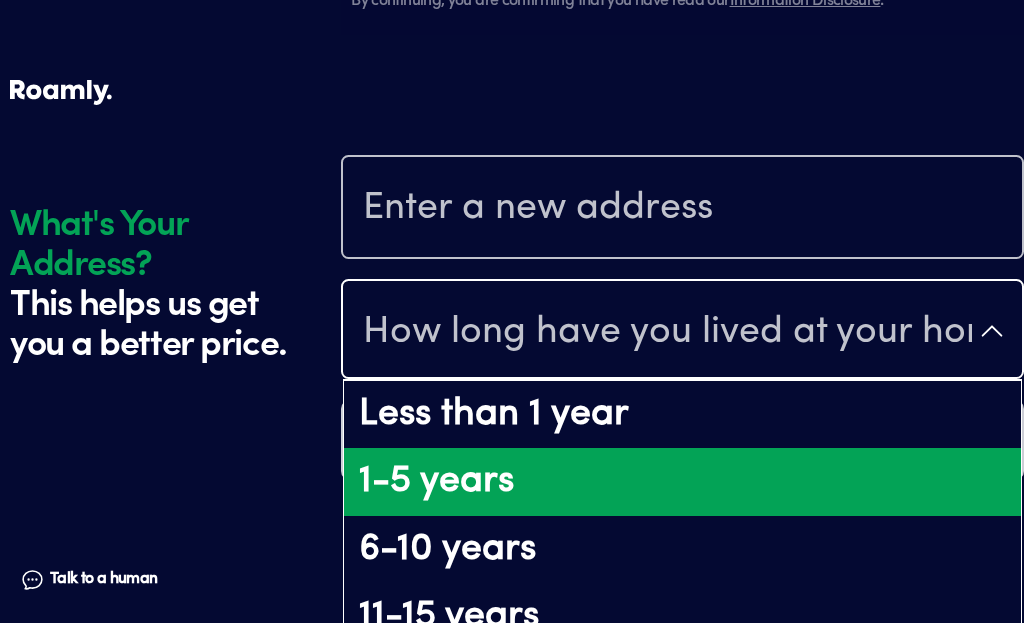 click on "1-5 years" at bounding box center (682, 482) 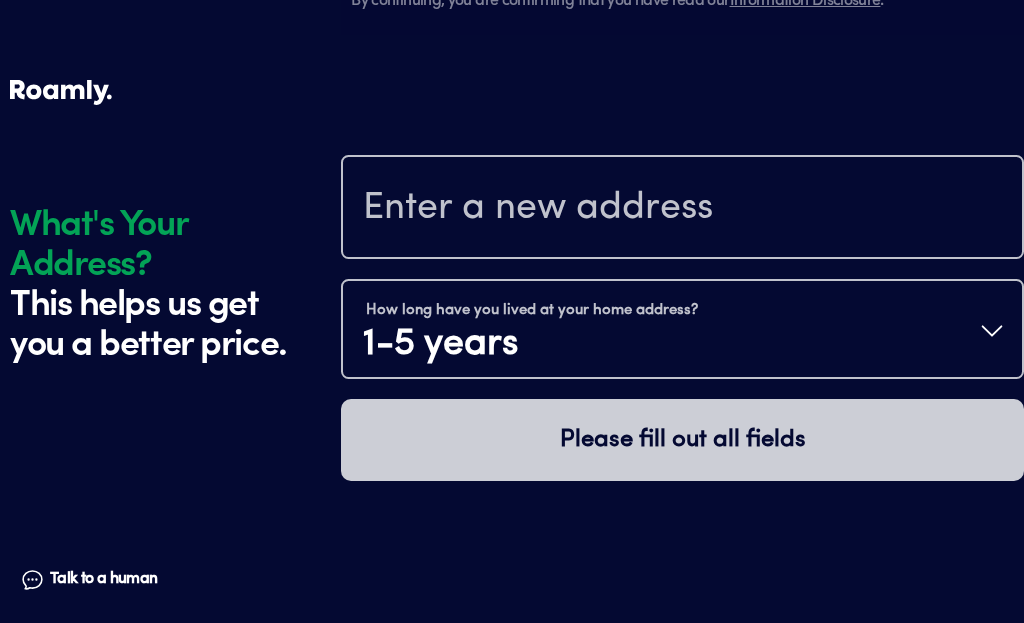 click at bounding box center (682, 209) 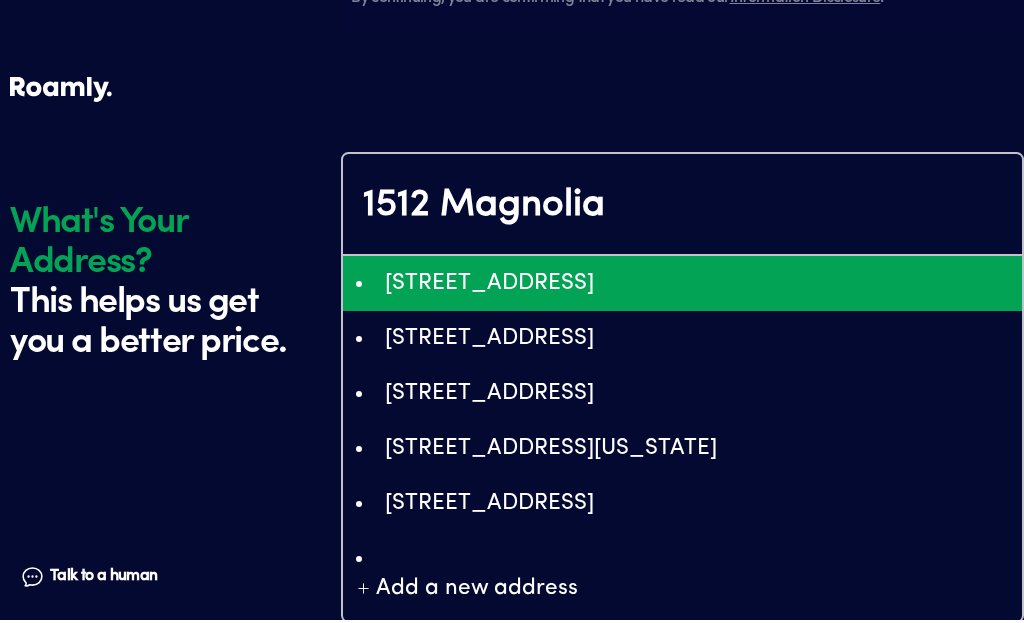 type on "ChIJn55swRGITIYR93NeSzZFh6w" 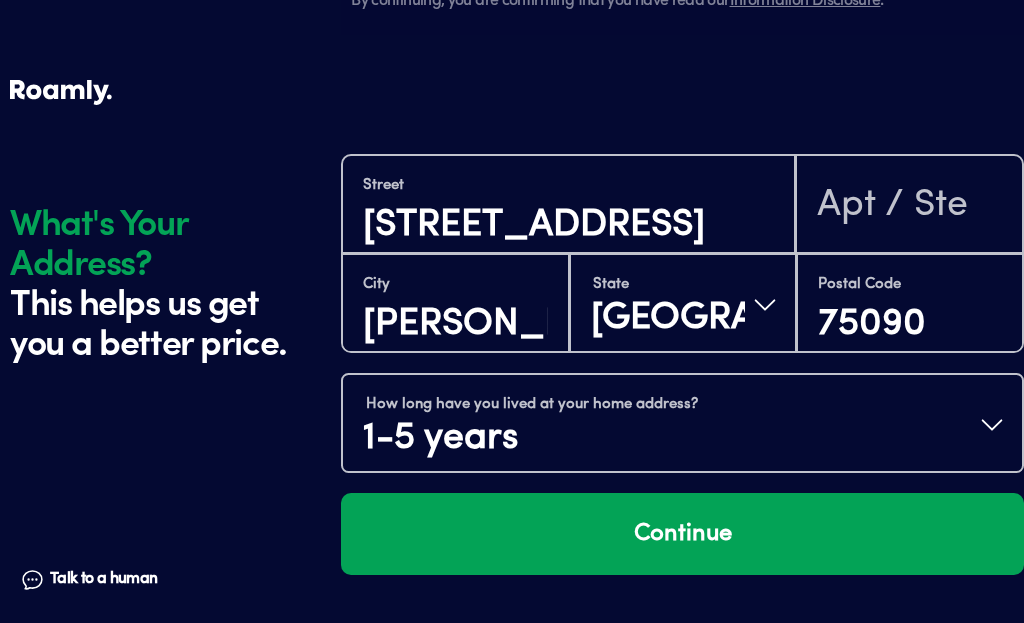 scroll, scrollTop: 140, scrollLeft: 0, axis: vertical 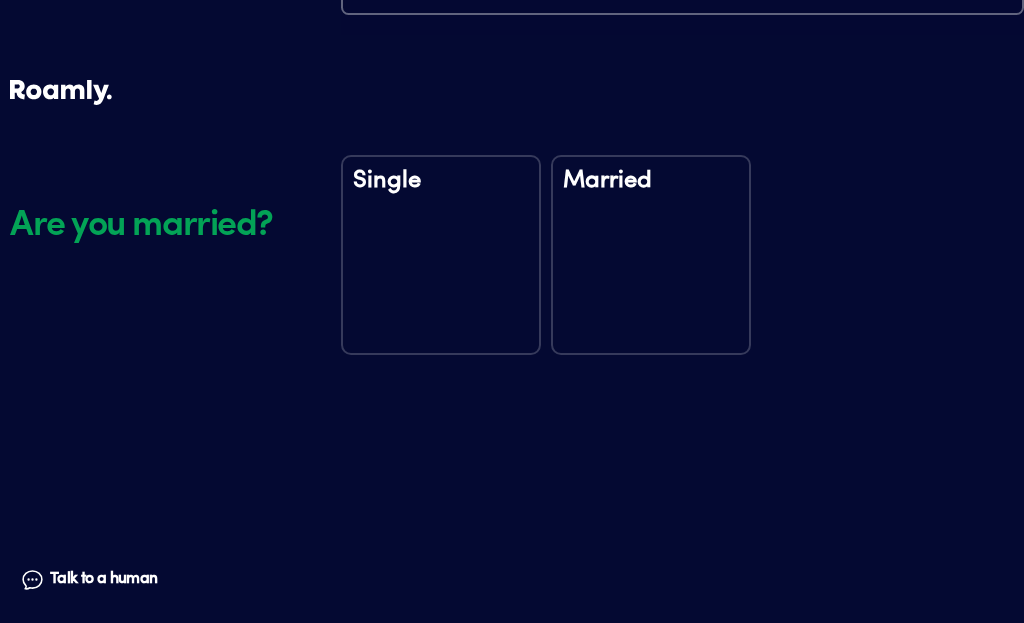 click on "Single" at bounding box center [441, 194] 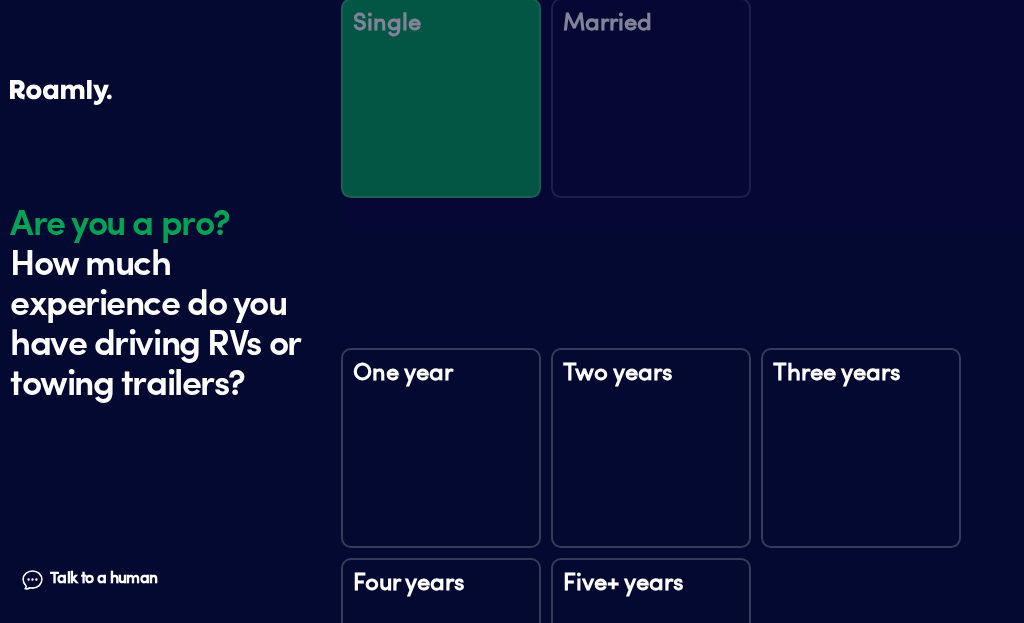 scroll, scrollTop: 3149, scrollLeft: 0, axis: vertical 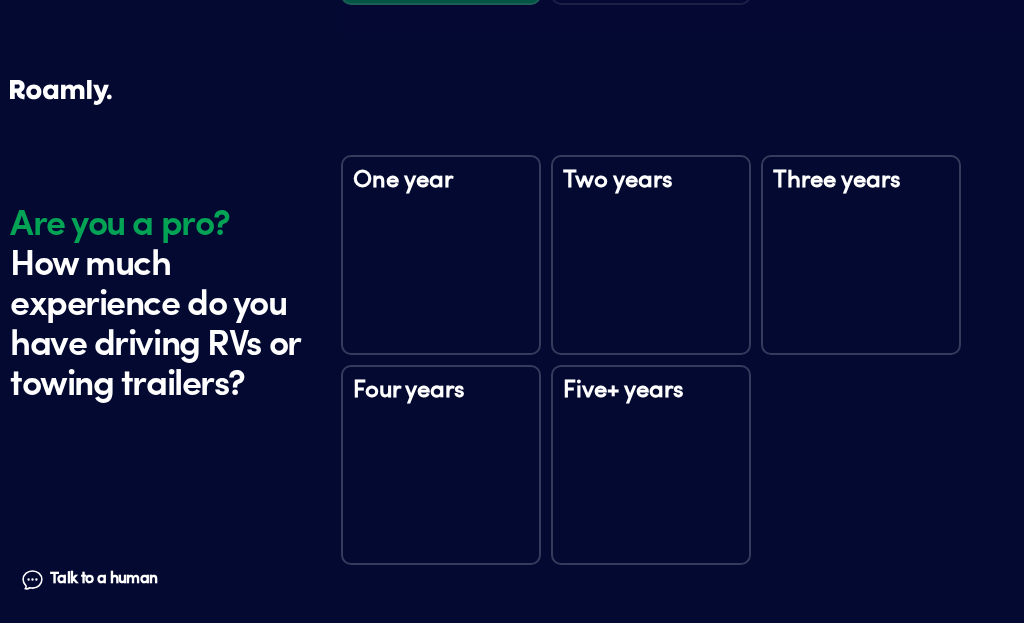 click on "Two years" at bounding box center [651, 255] 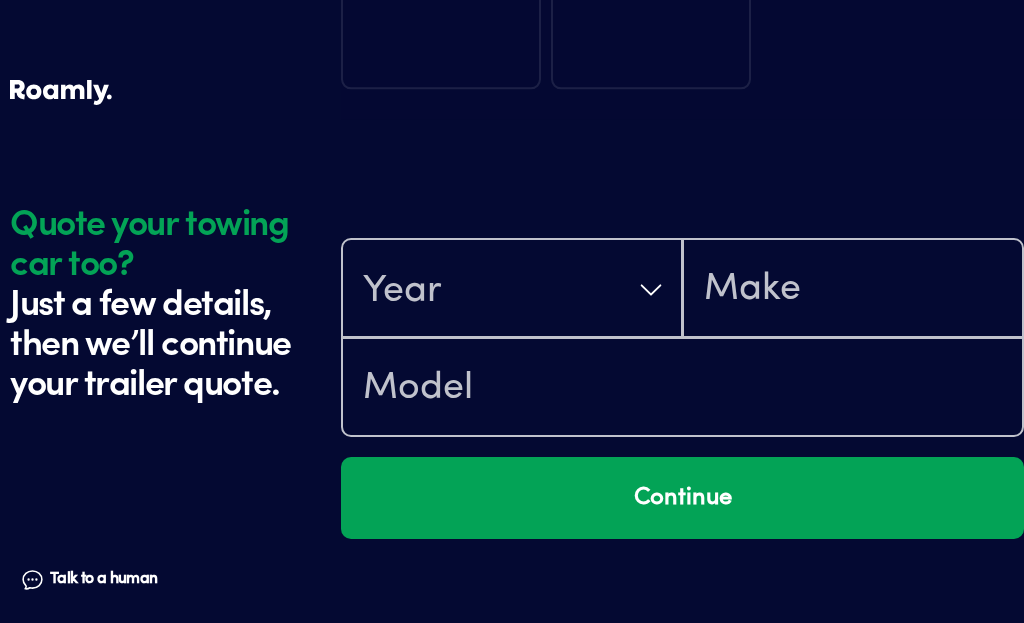 scroll, scrollTop: 3749, scrollLeft: 0, axis: vertical 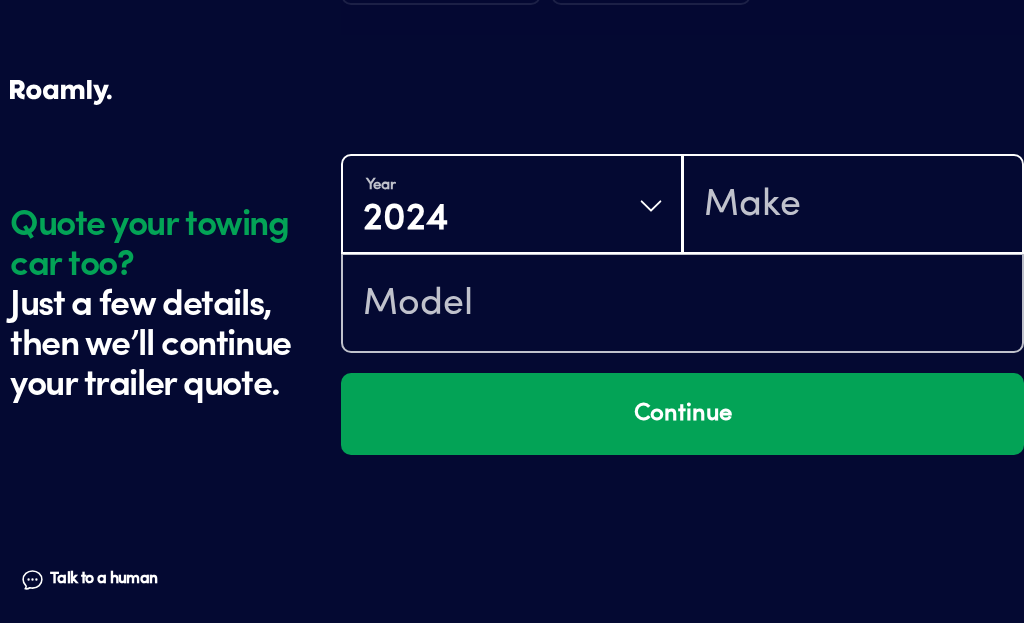 click at bounding box center (853, 206) 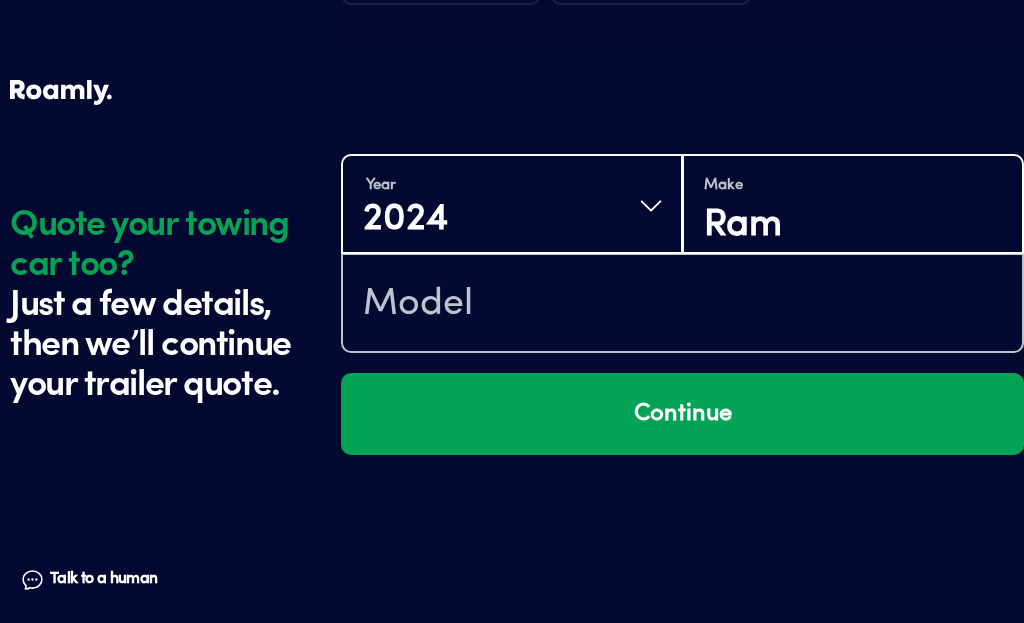 type on "Ram" 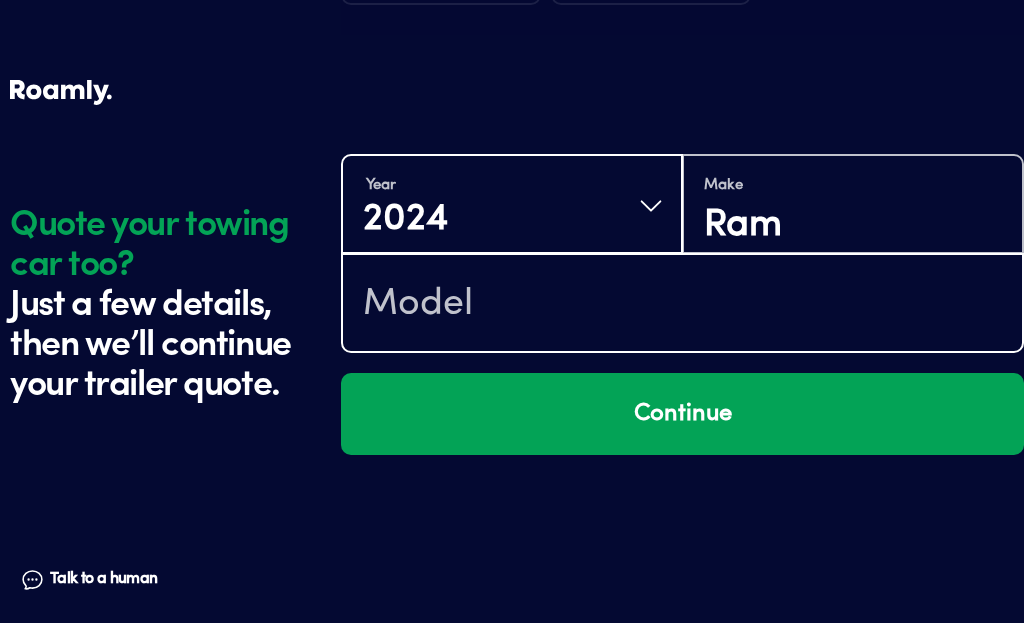 click at bounding box center (682, 305) 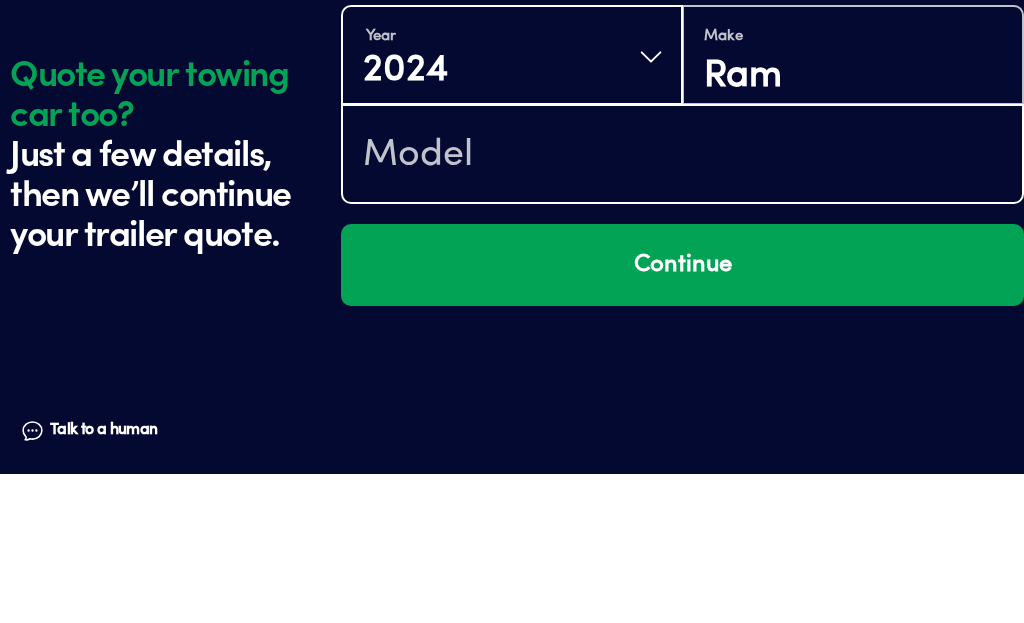click at bounding box center [682, 305] 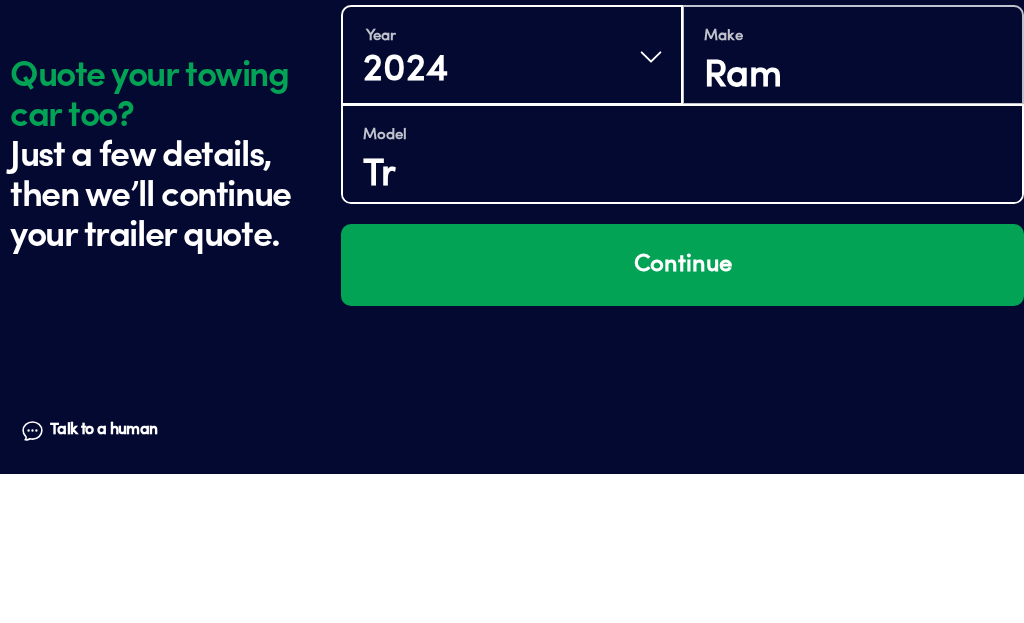 type on "T" 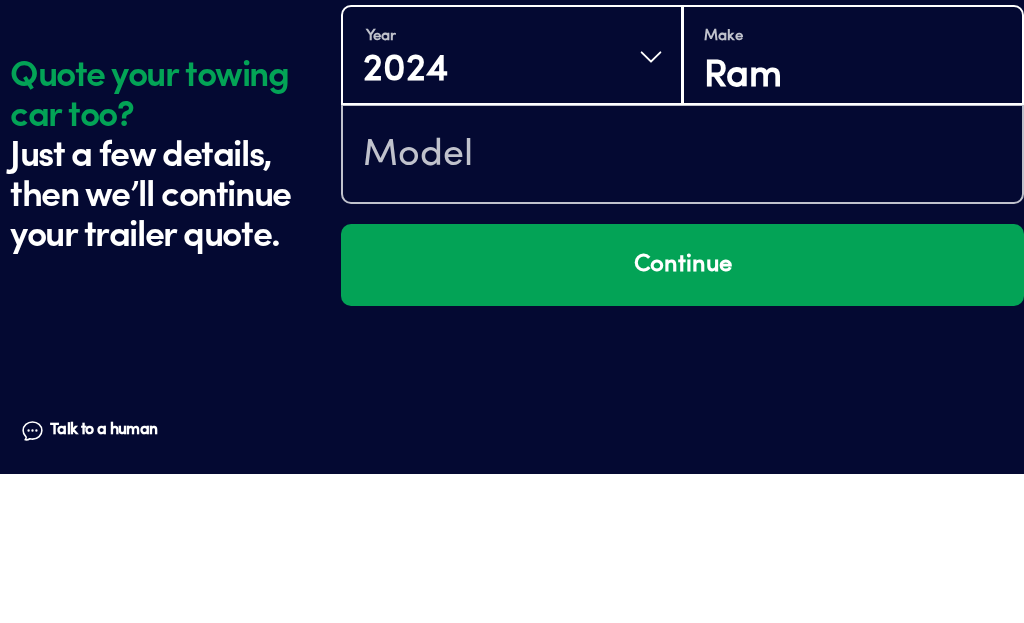 click on "Ram" at bounding box center (853, 225) 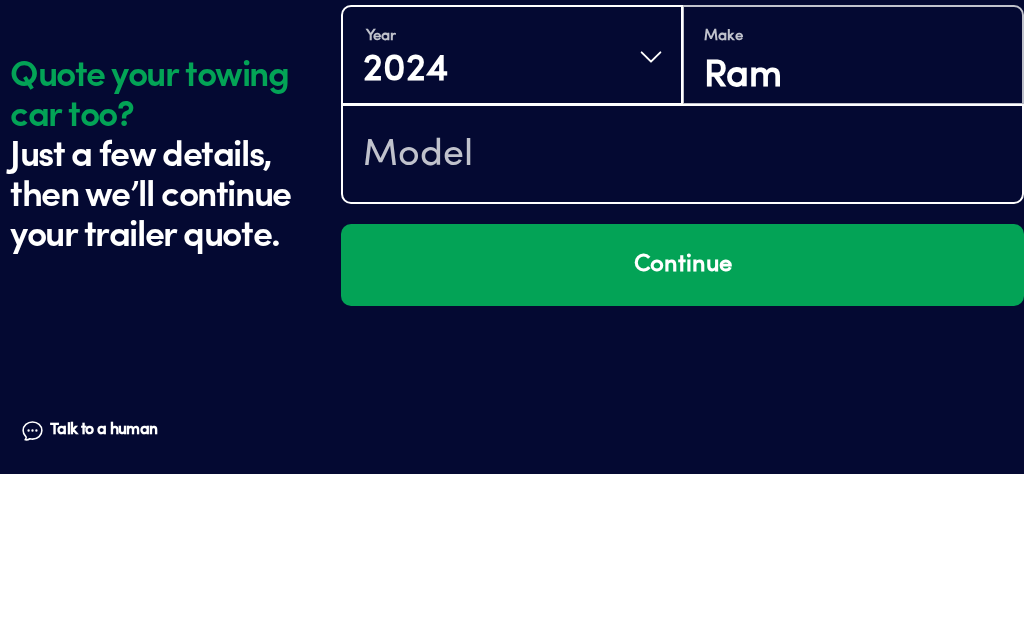 click at bounding box center [682, 305] 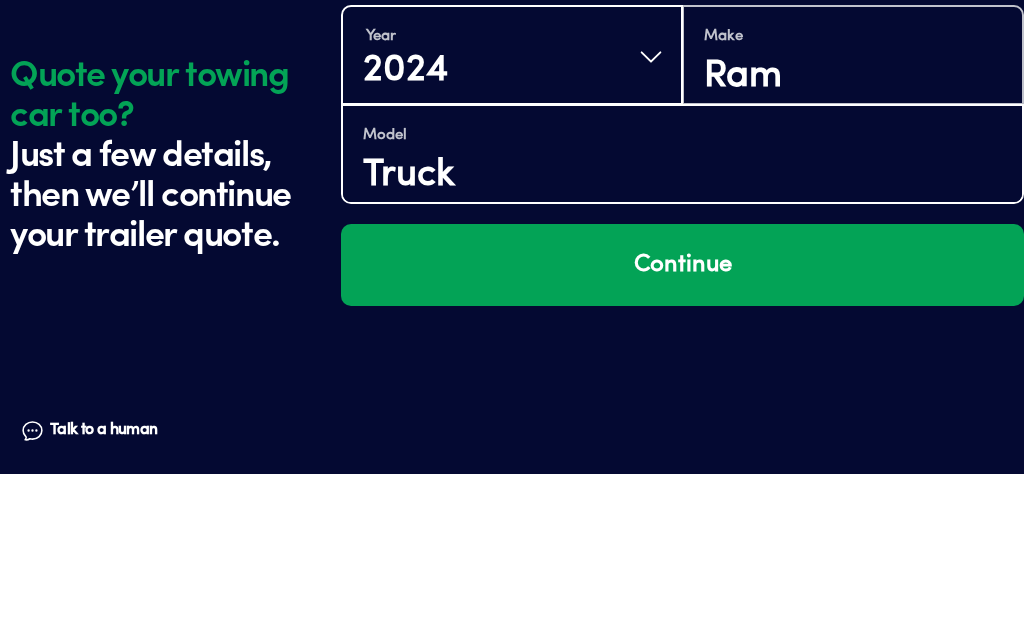type on "Truck" 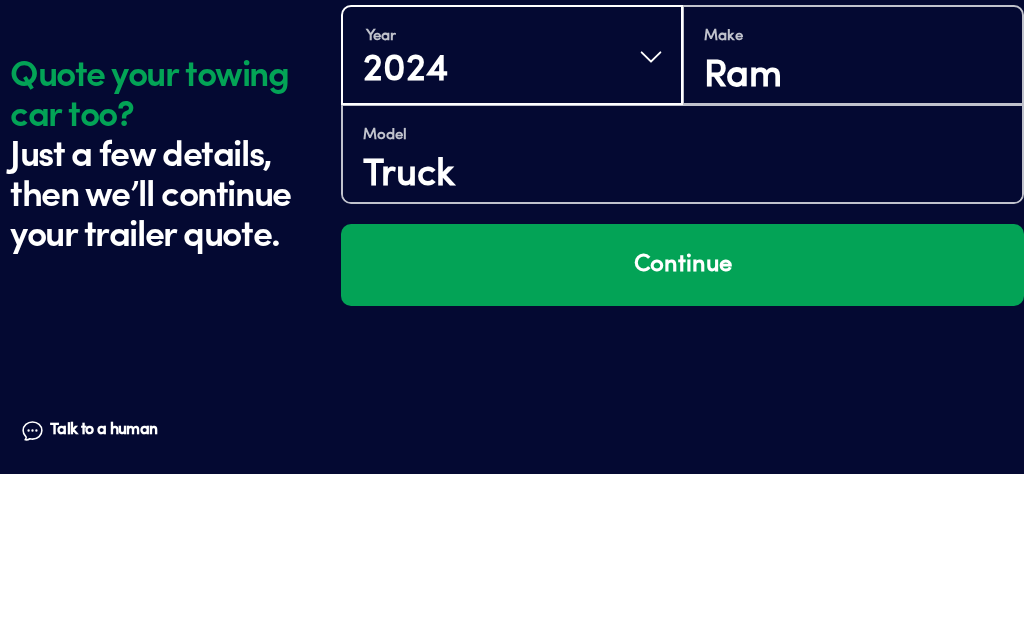 click on "Continue" at bounding box center (682, 414) 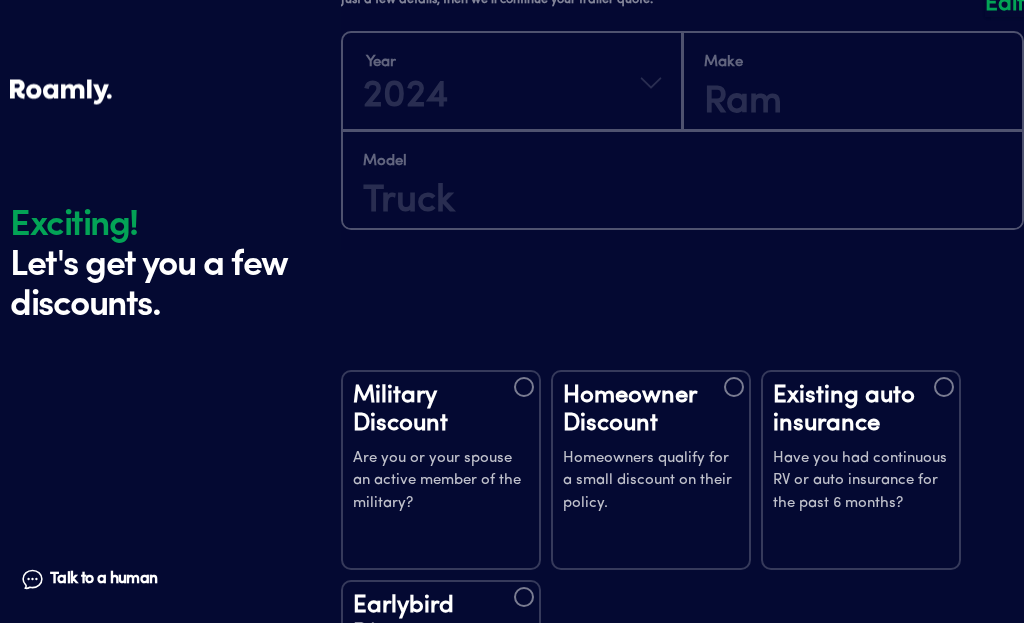 scroll, scrollTop: 4127, scrollLeft: 0, axis: vertical 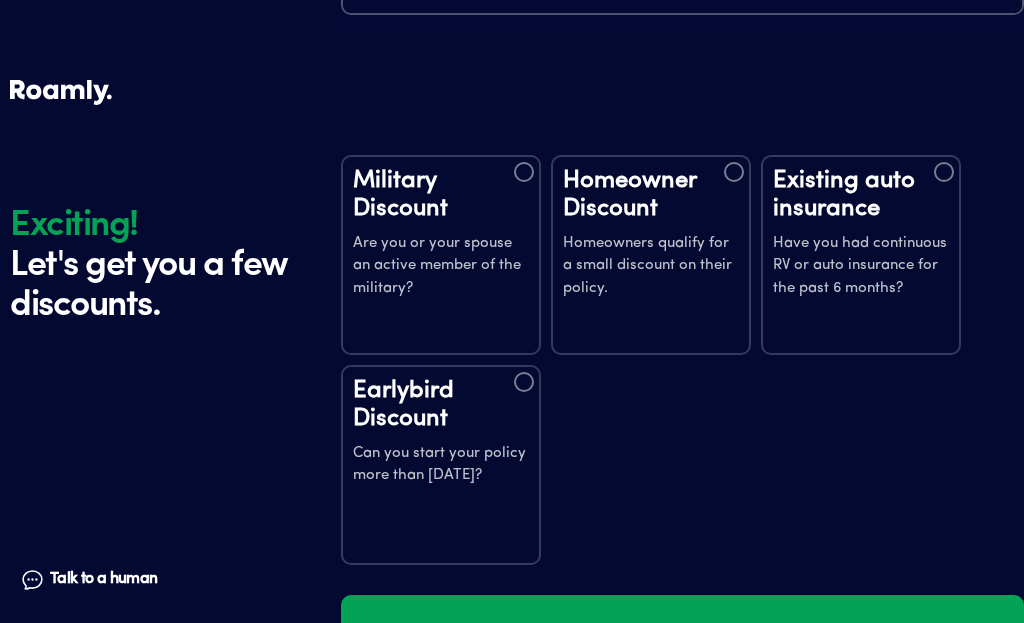 click on "Homeowners qualify for a small discount on their policy." at bounding box center (651, 267) 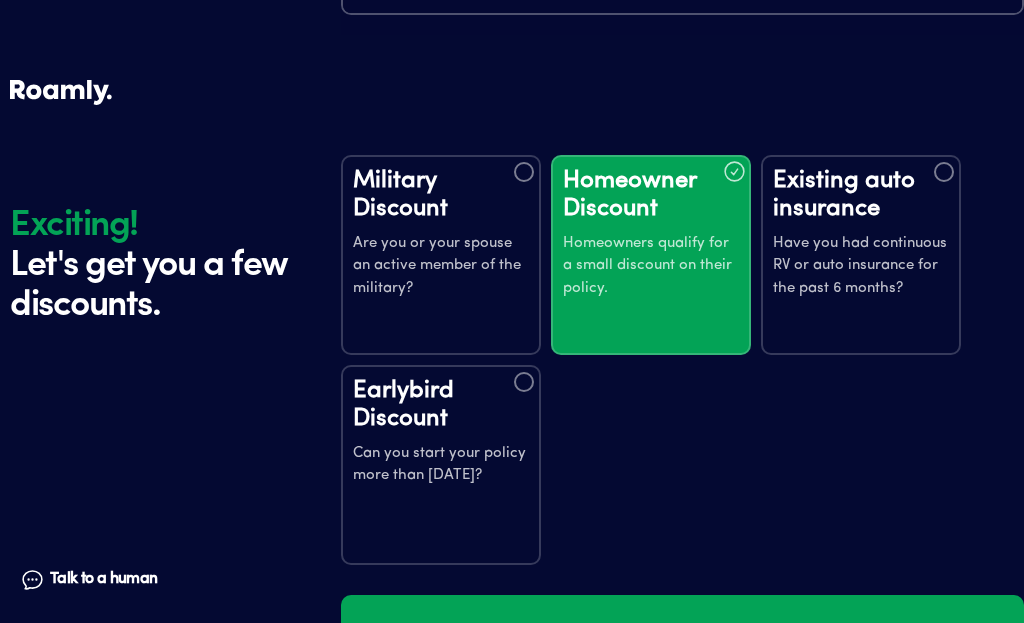 click on "Have you had continuous RV or auto insurance for the past 6 months?" at bounding box center (861, 267) 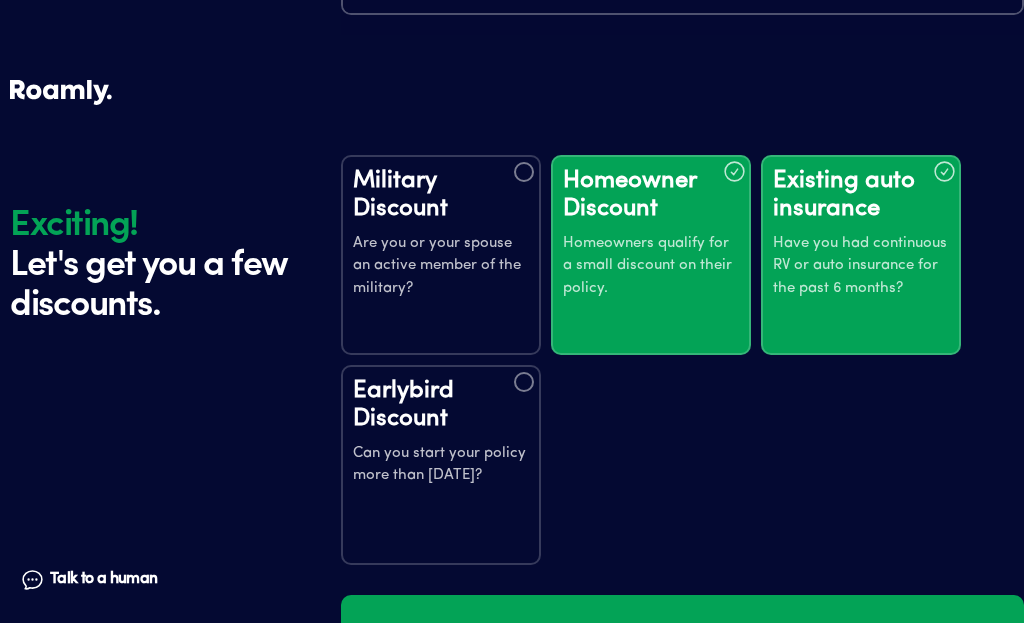 click on "Continue" at bounding box center [682, 636] 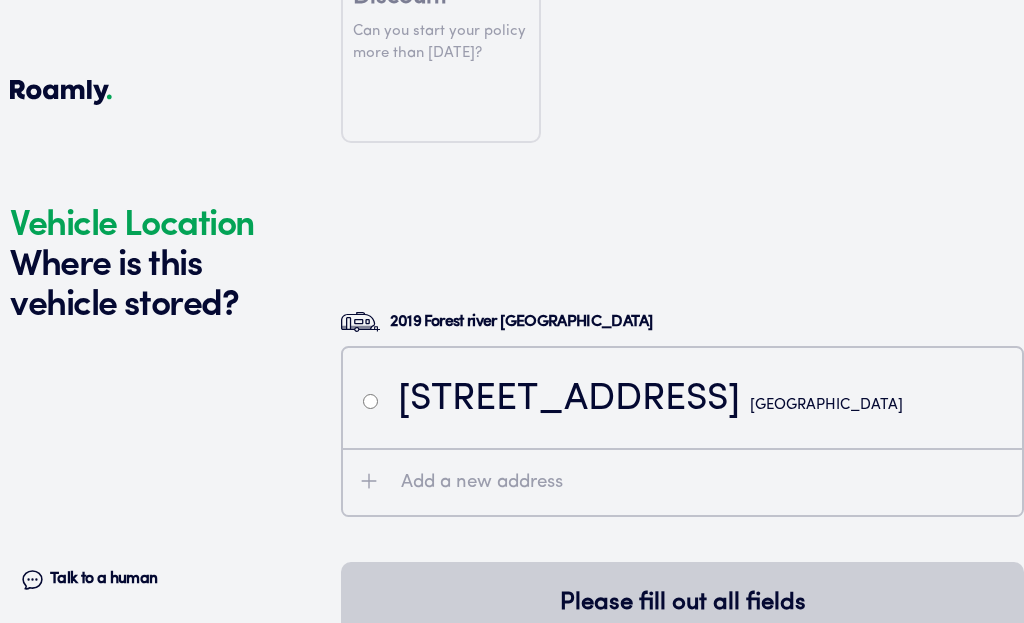 scroll, scrollTop: 4727, scrollLeft: 0, axis: vertical 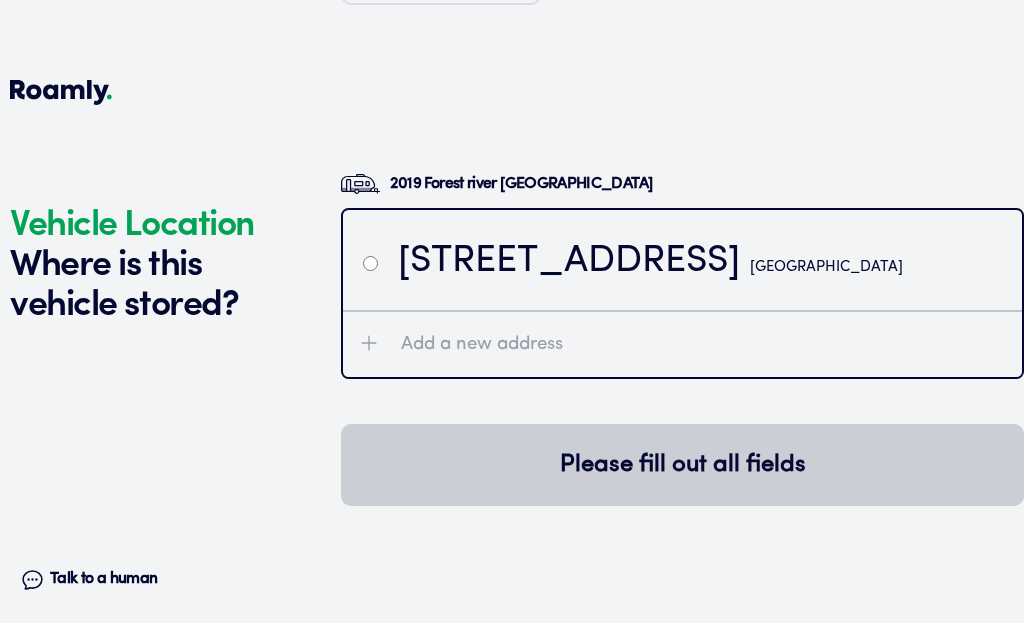 click on "[STREET_ADDRESS]" at bounding box center [650, 262] 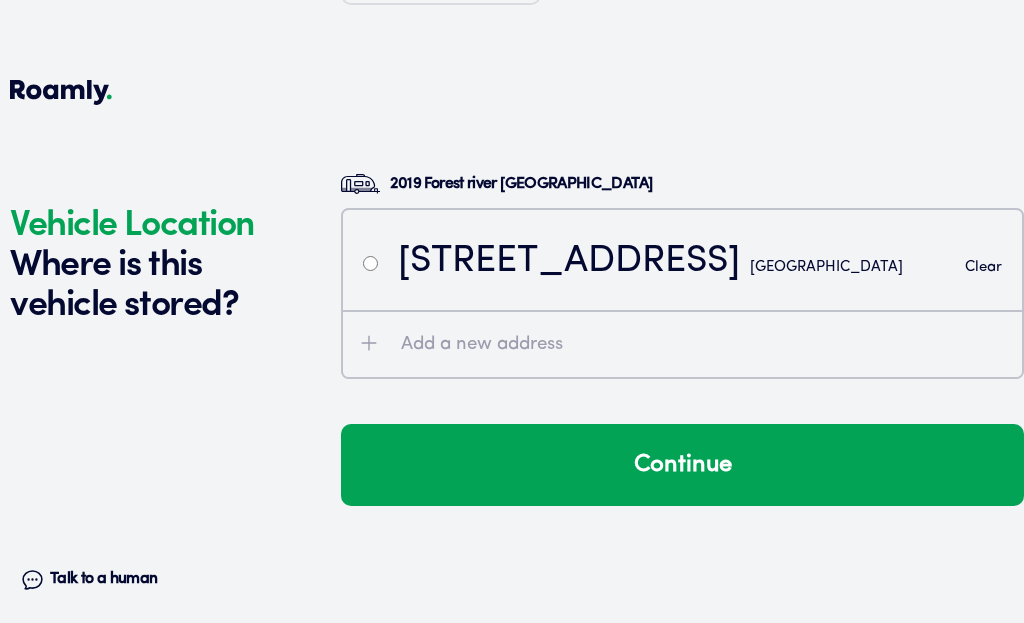 click on "Continue" at bounding box center [682, 465] 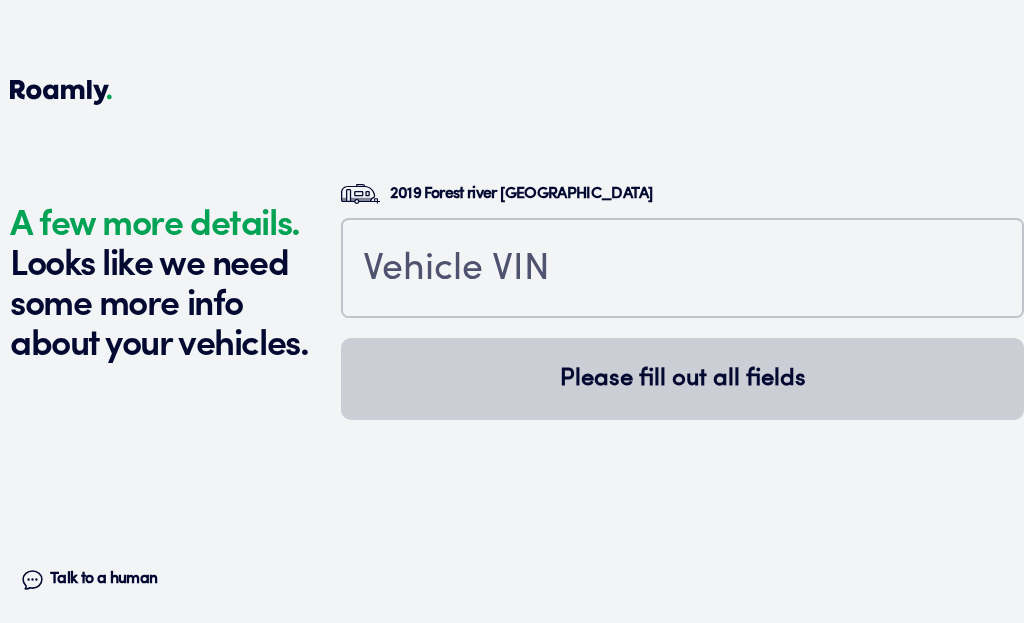 scroll, scrollTop: 5165, scrollLeft: 0, axis: vertical 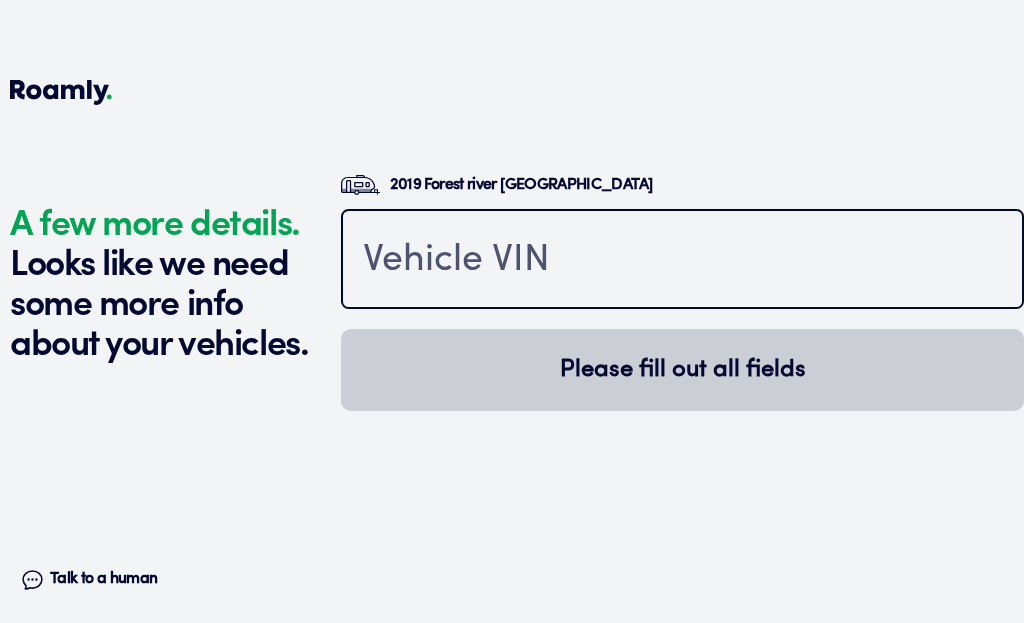 click at bounding box center [682, 261] 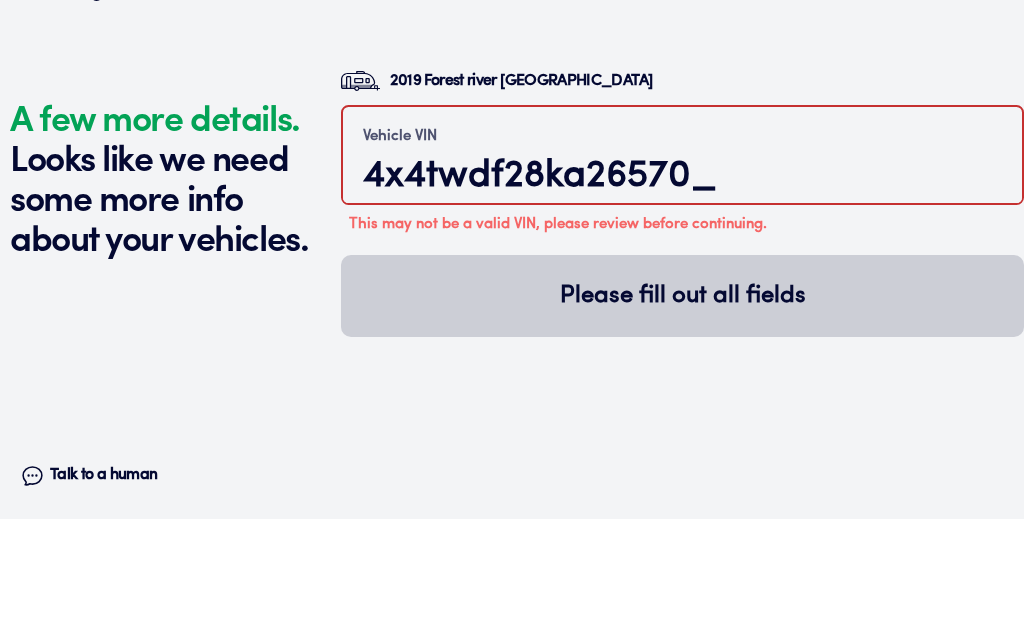 type on "4x4twdf28ka265705" 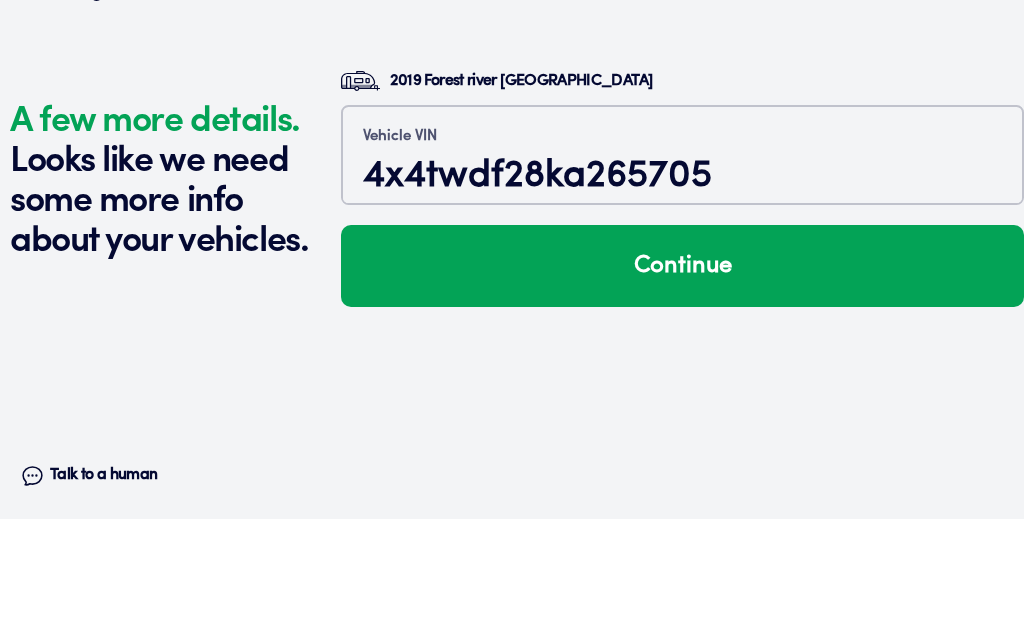 click on "Continue" at bounding box center [682, 370] 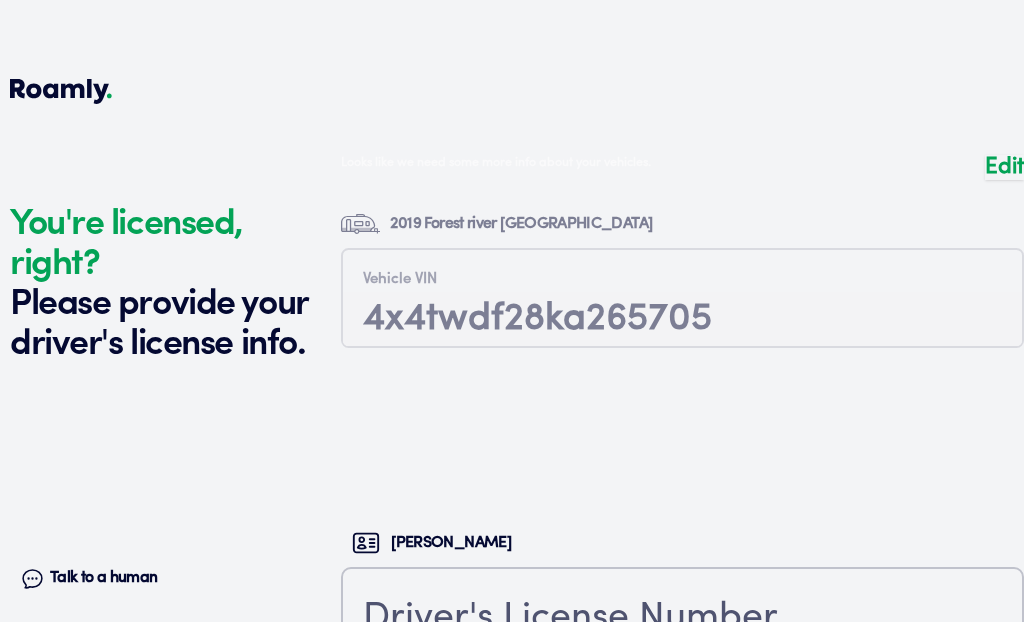 scroll, scrollTop: 5508, scrollLeft: 0, axis: vertical 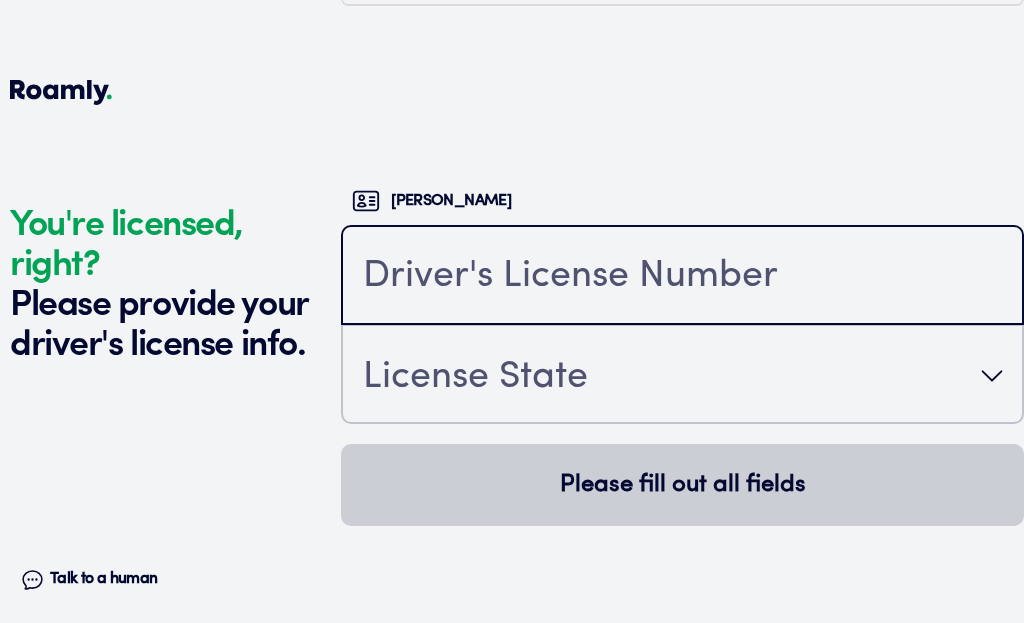 click at bounding box center [682, 277] 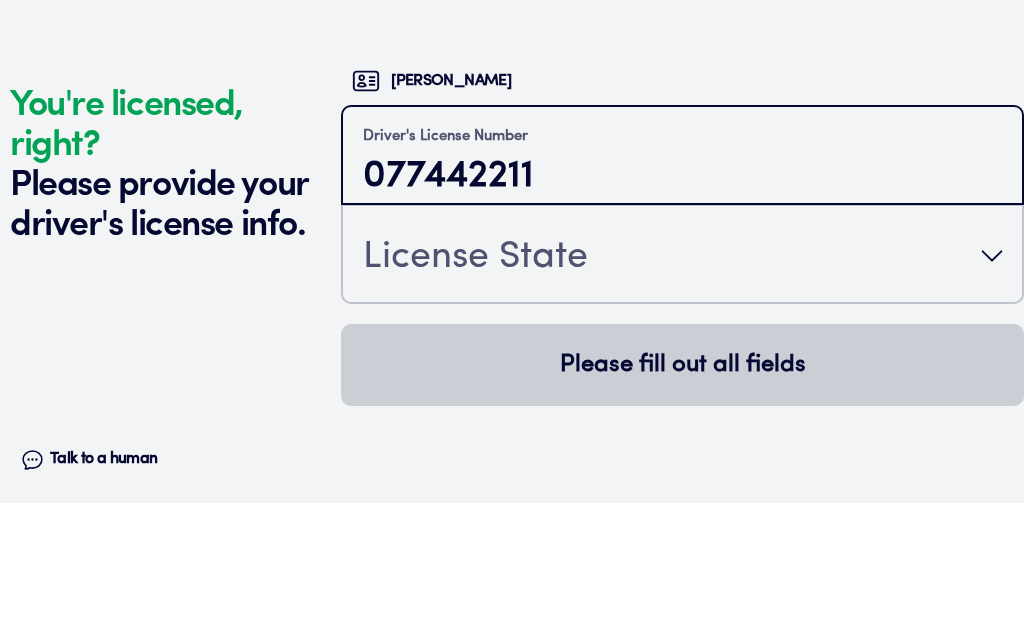 type on "077442211" 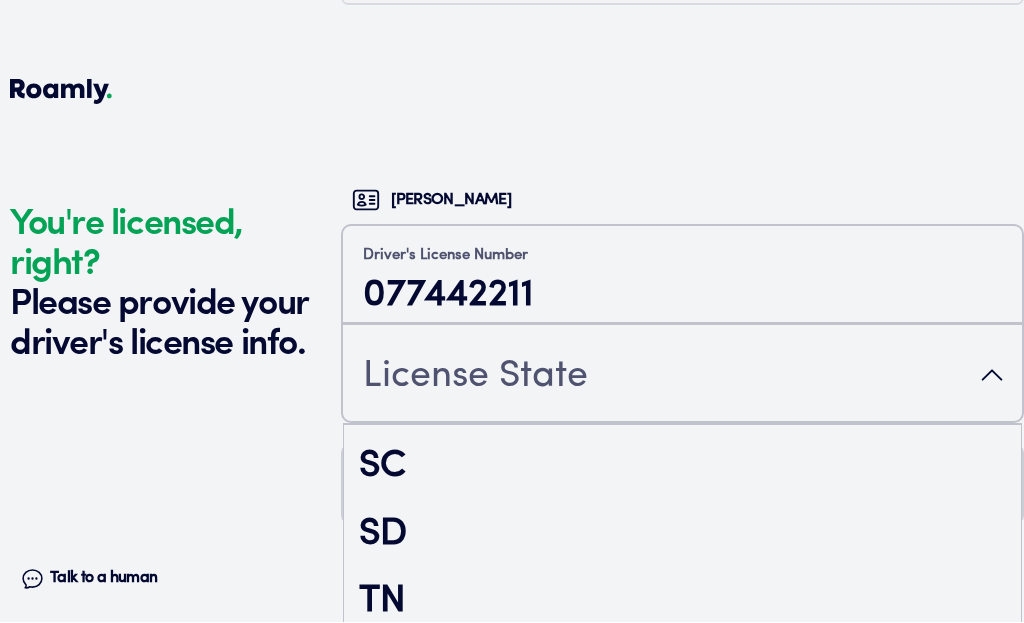 scroll, scrollTop: 3172, scrollLeft: 0, axis: vertical 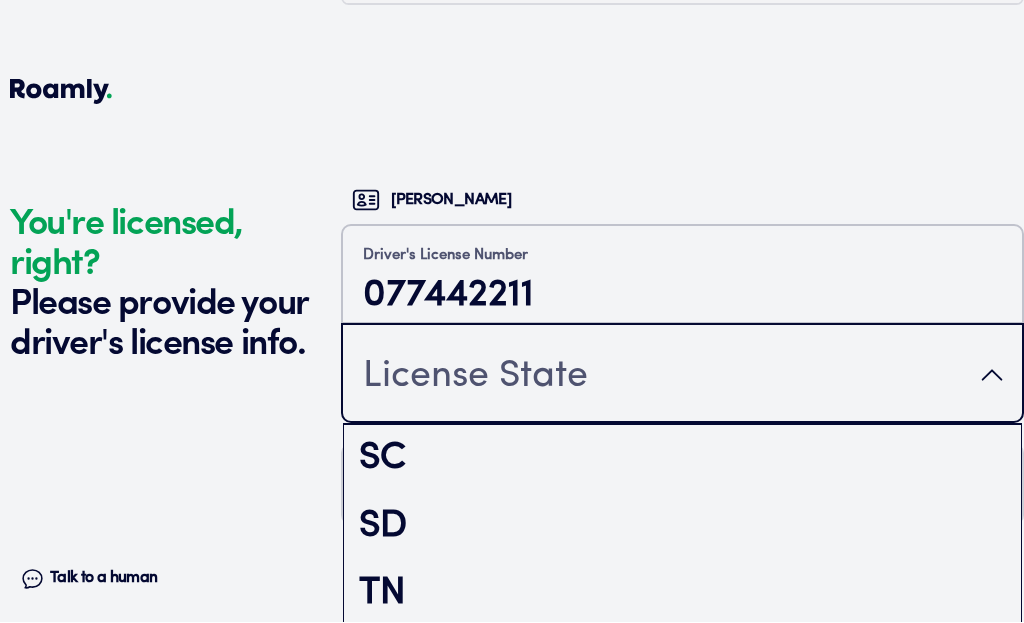 click on "[GEOGRAPHIC_DATA]" at bounding box center (682, 663) 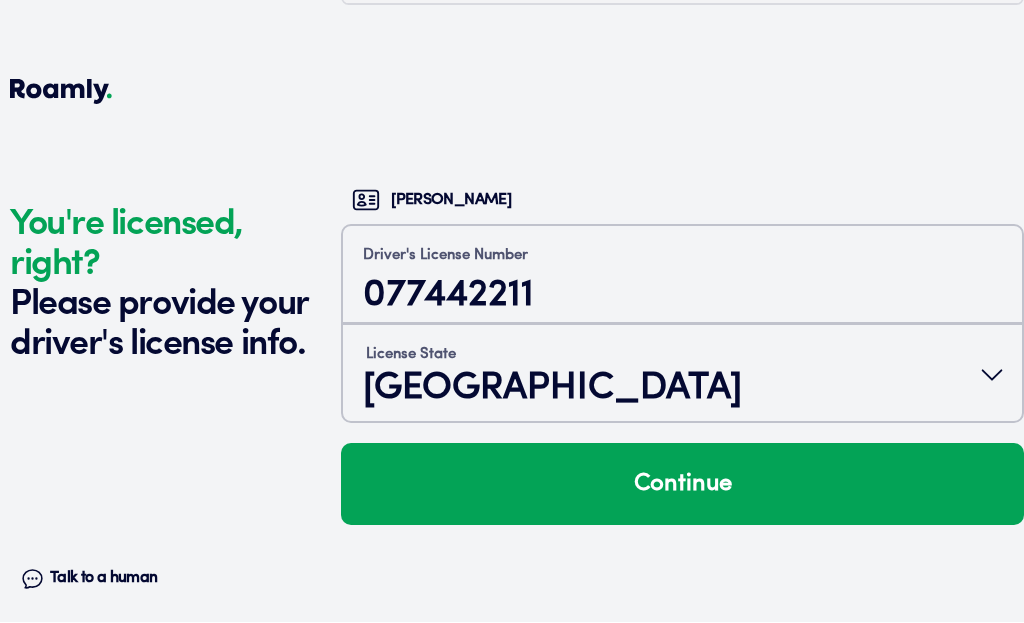 click on "Continue" at bounding box center (682, 485) 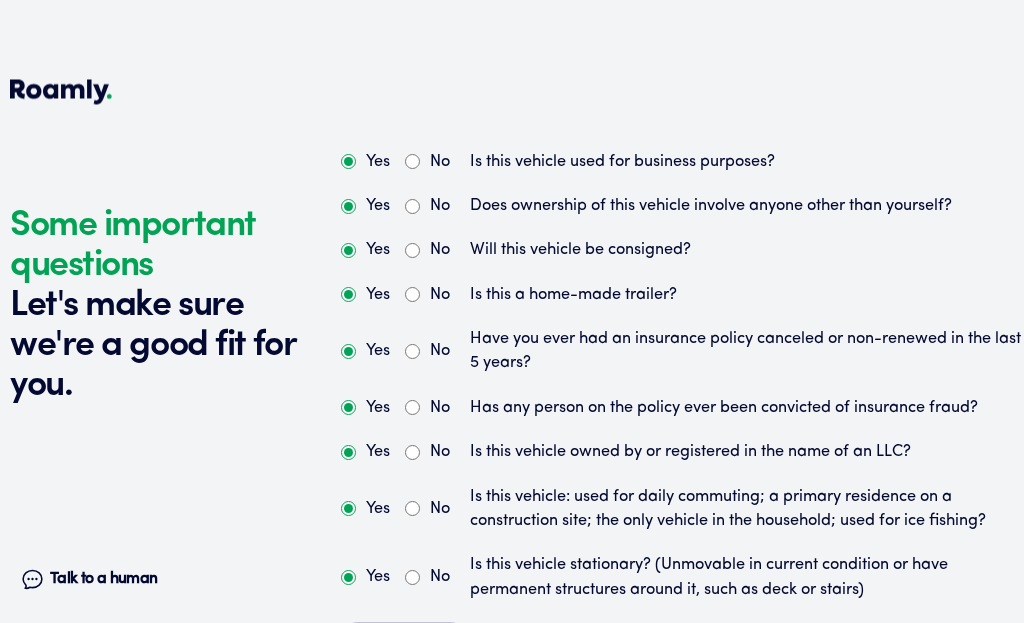 scroll, scrollTop: 5980, scrollLeft: 0, axis: vertical 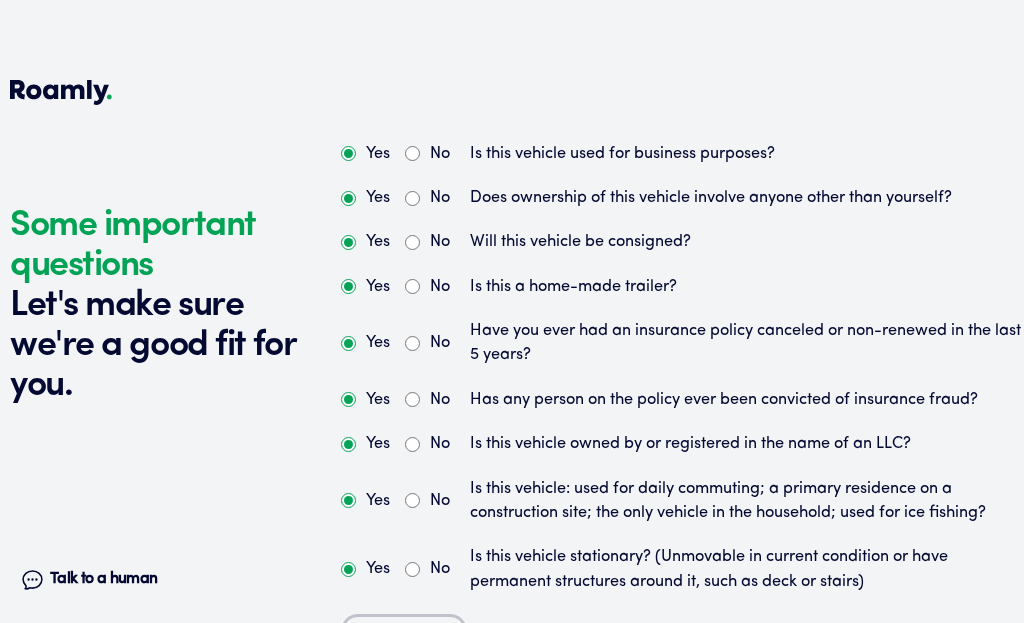 click on "No" at bounding box center [427, 154] 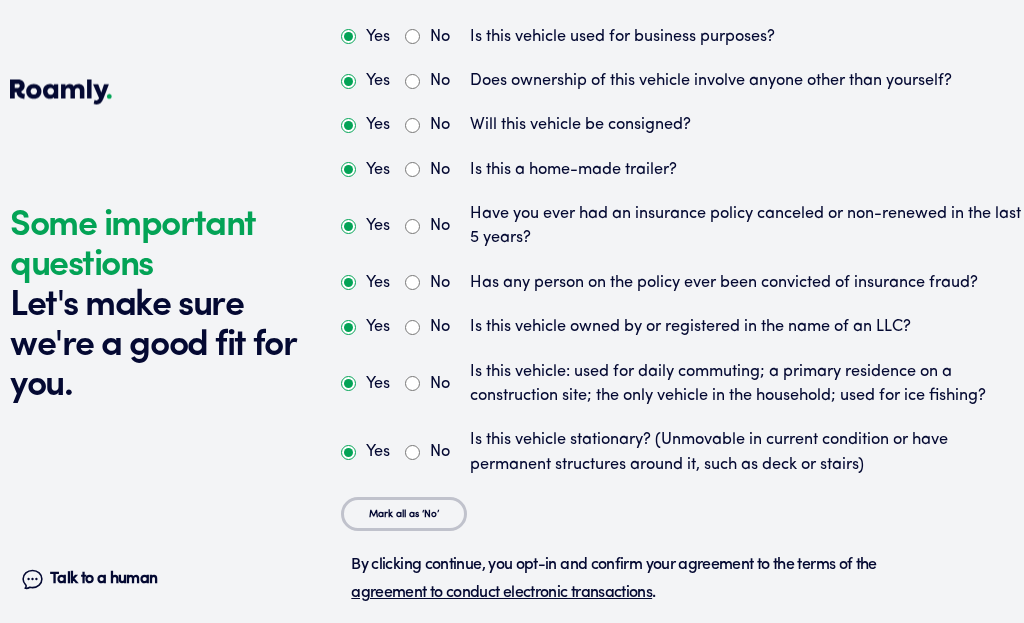 scroll, scrollTop: 6111, scrollLeft: 0, axis: vertical 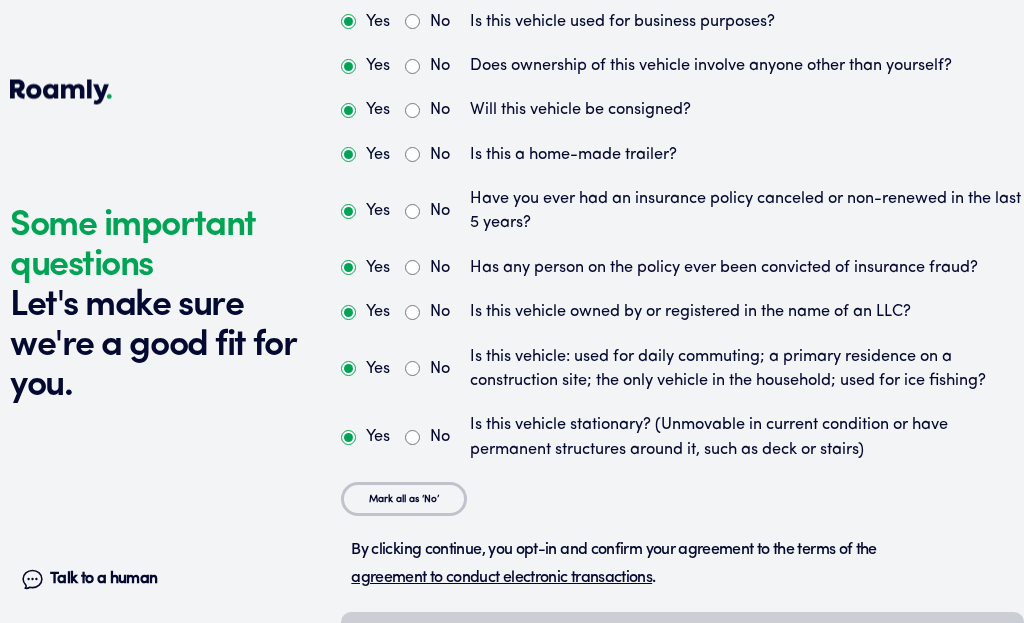 click on "No" at bounding box center (412, 212) 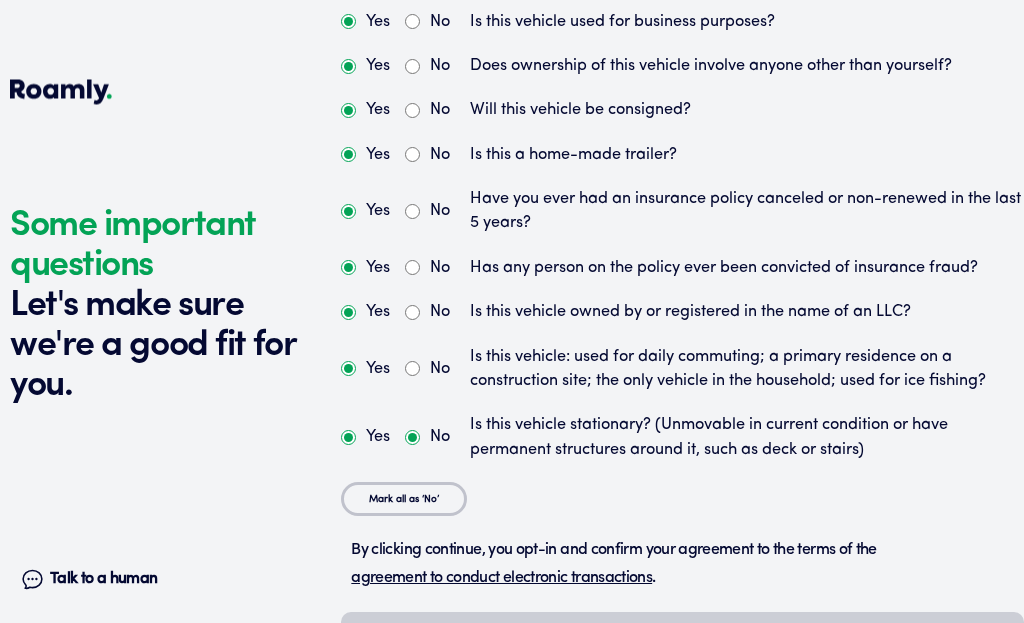 scroll, scrollTop: 6111, scrollLeft: 0, axis: vertical 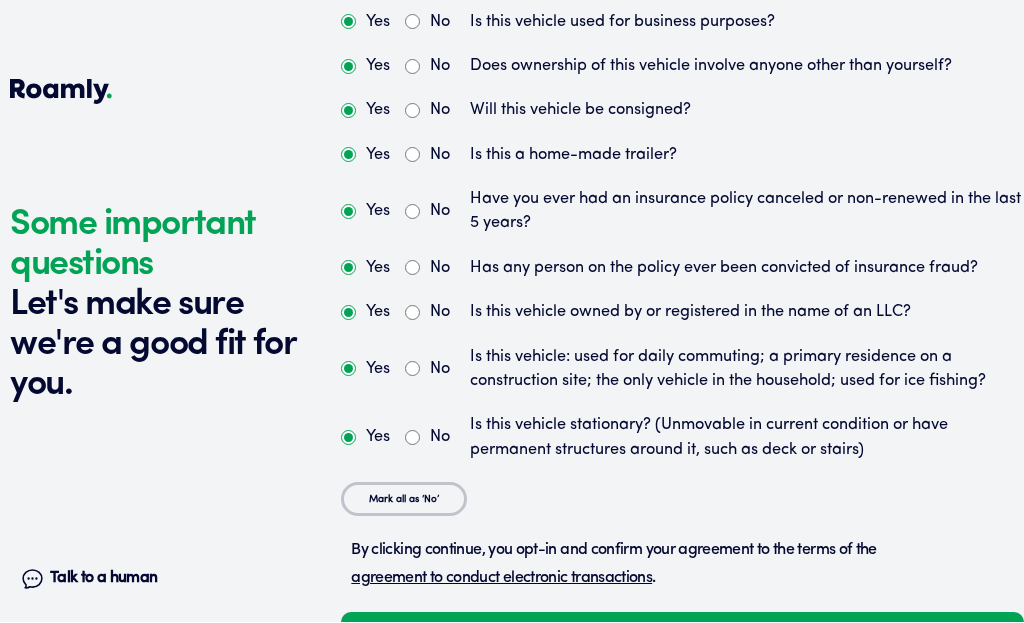 click on "Continue" at bounding box center (682, 654) 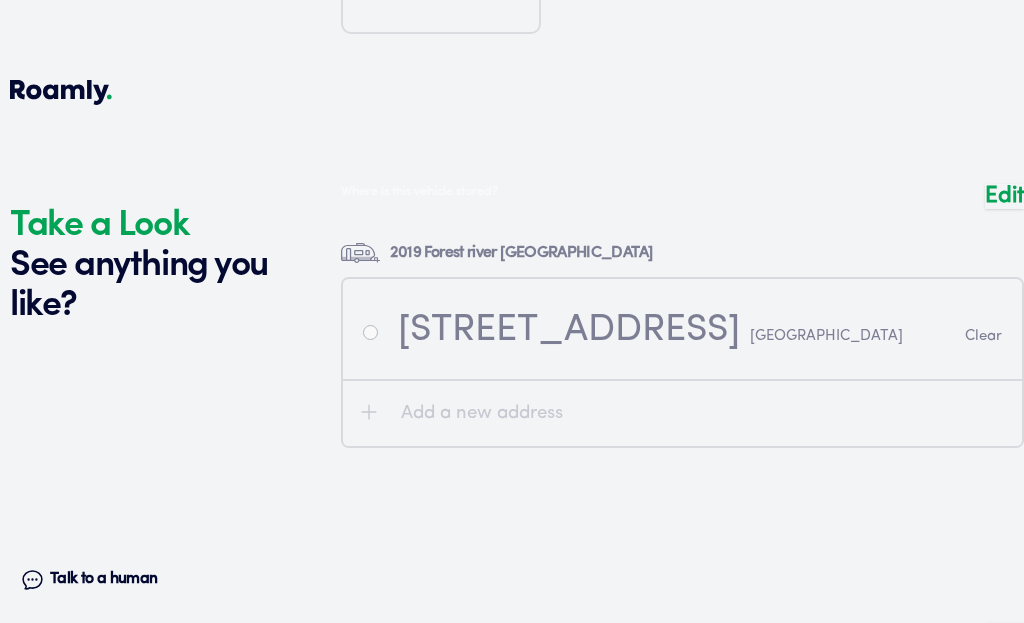 scroll, scrollTop: 4697, scrollLeft: 0, axis: vertical 